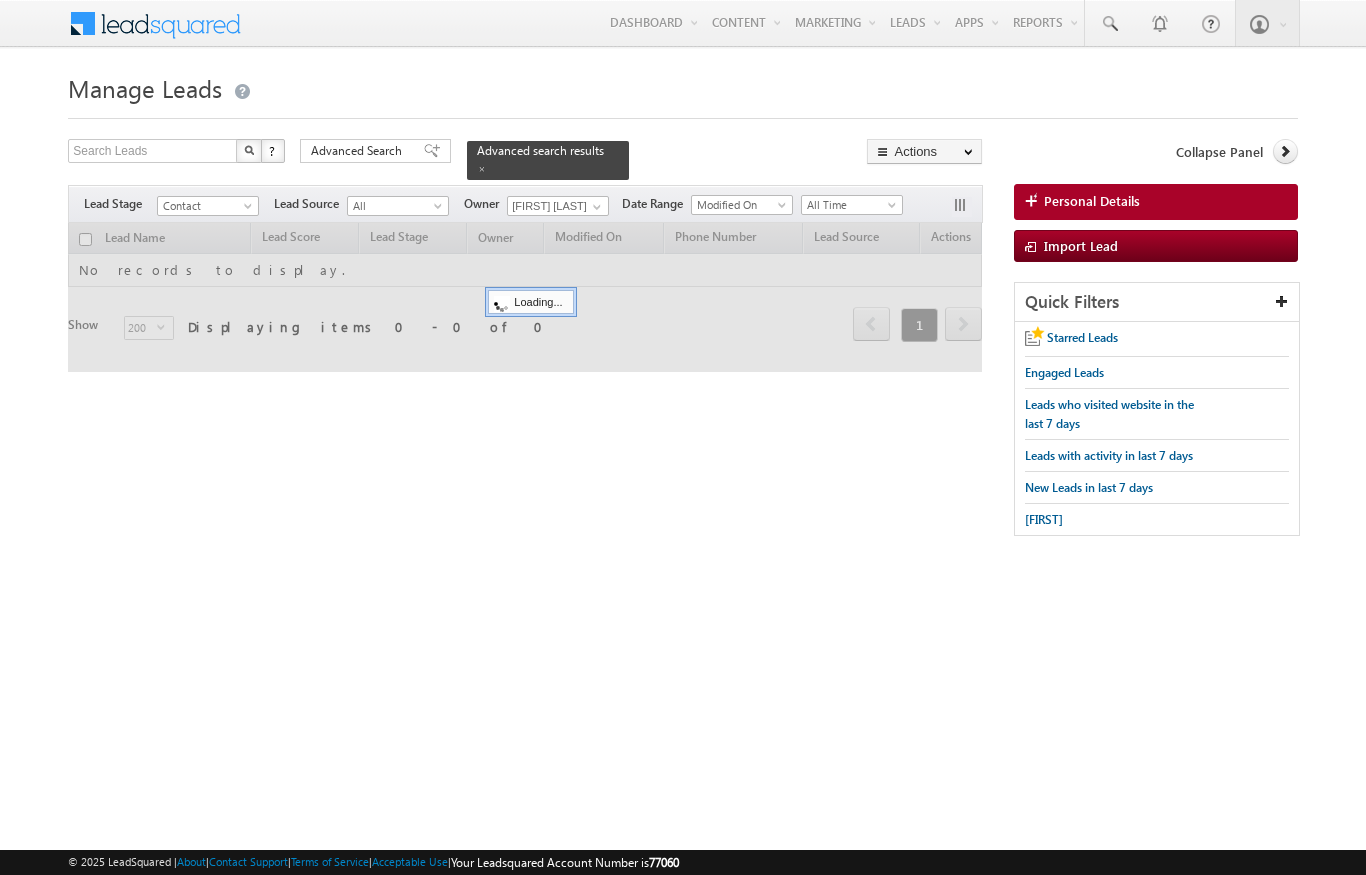 scroll, scrollTop: 0, scrollLeft: 0, axis: both 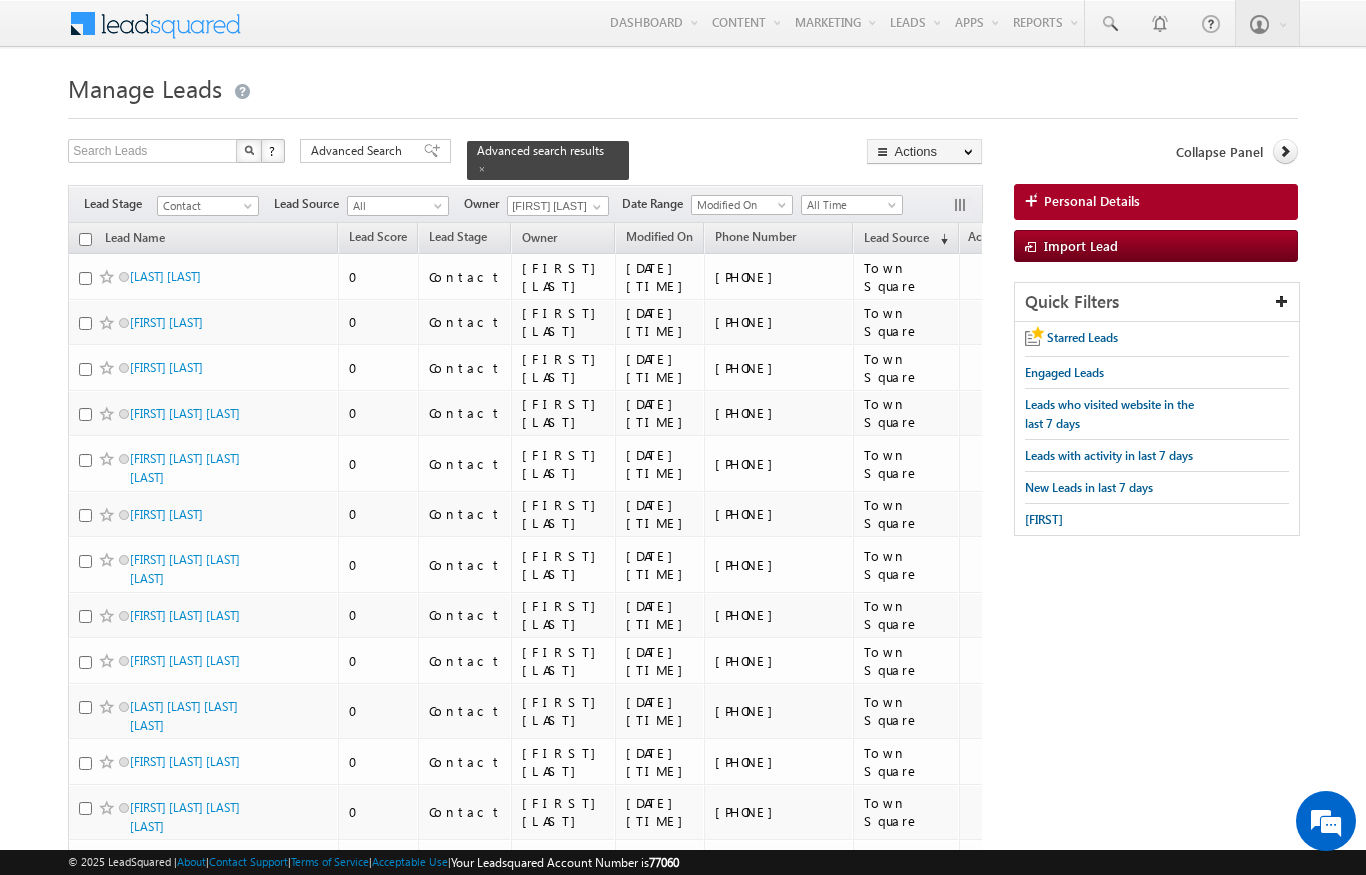 click at bounding box center (85, 239) 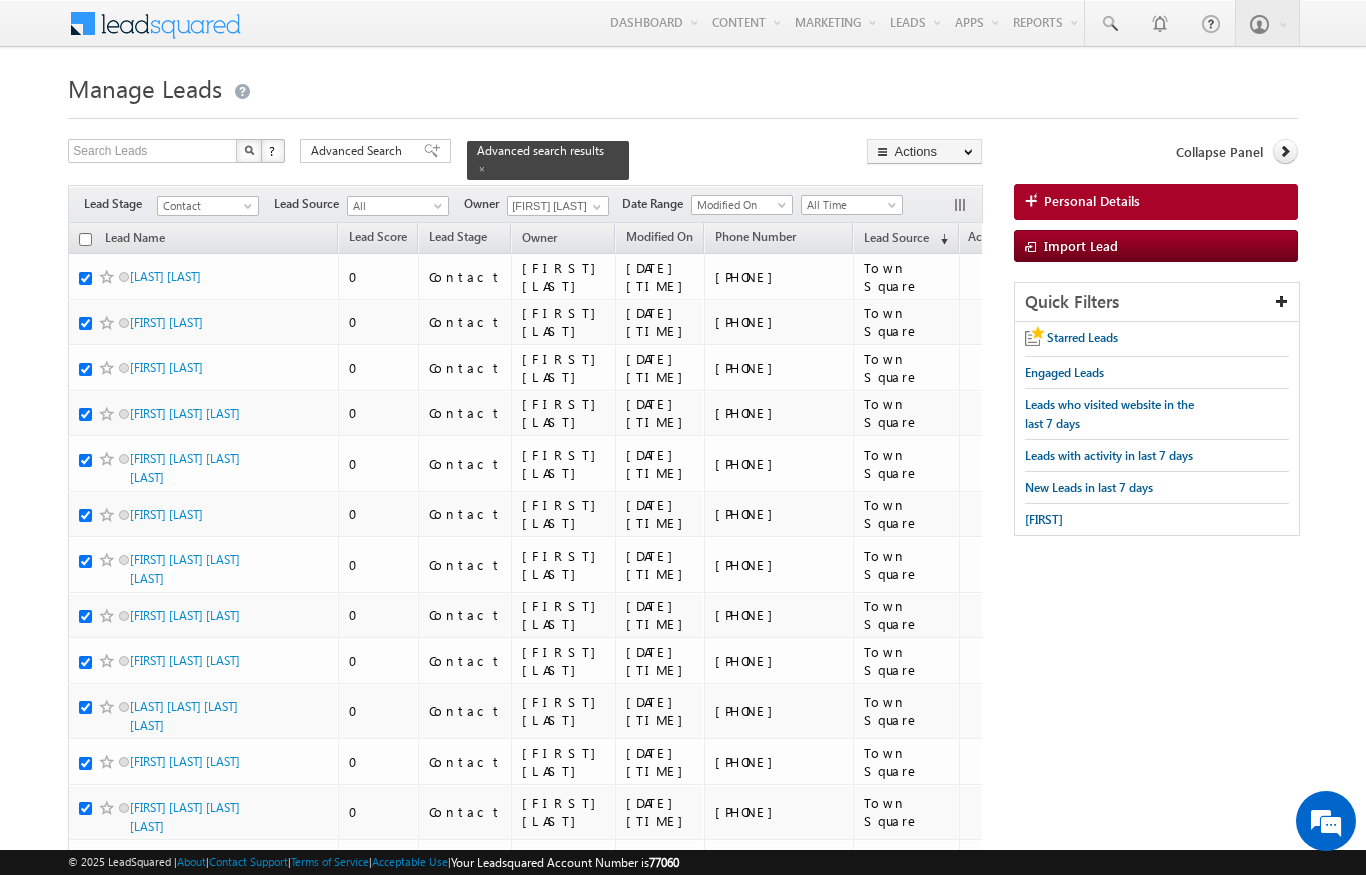 checkbox on "true" 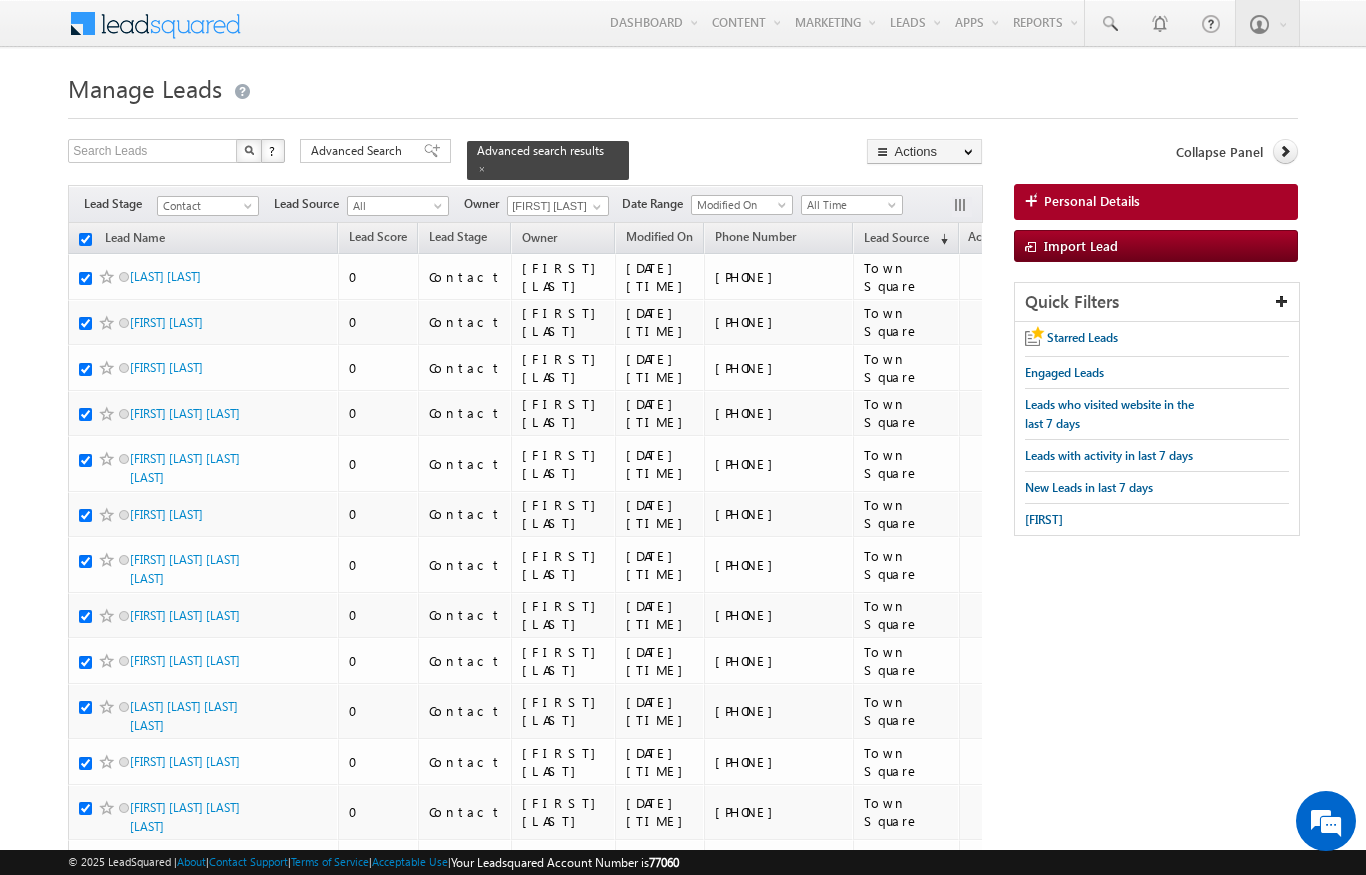 checkbox on "true" 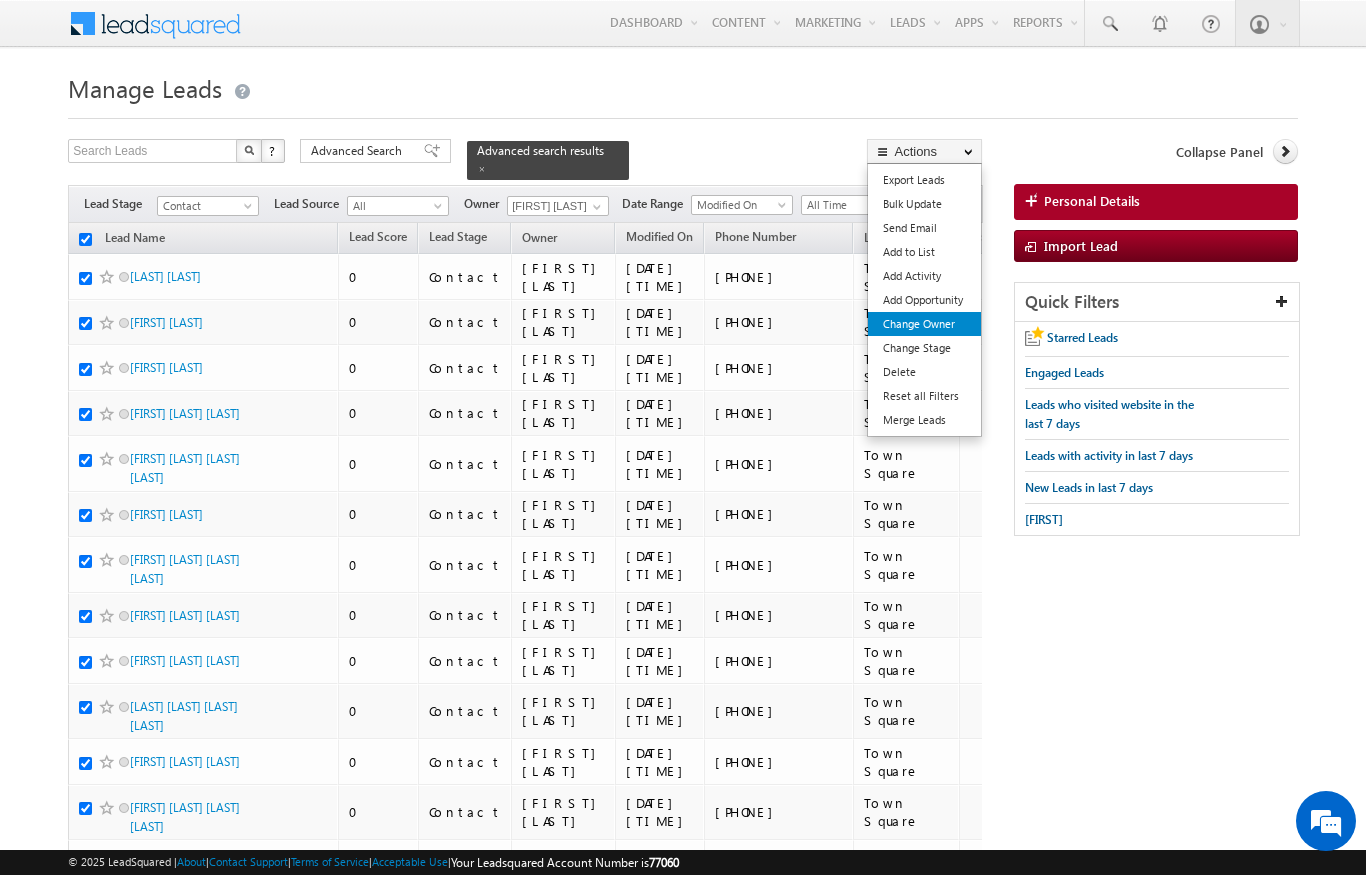 click on "Change Owner" at bounding box center (924, 324) 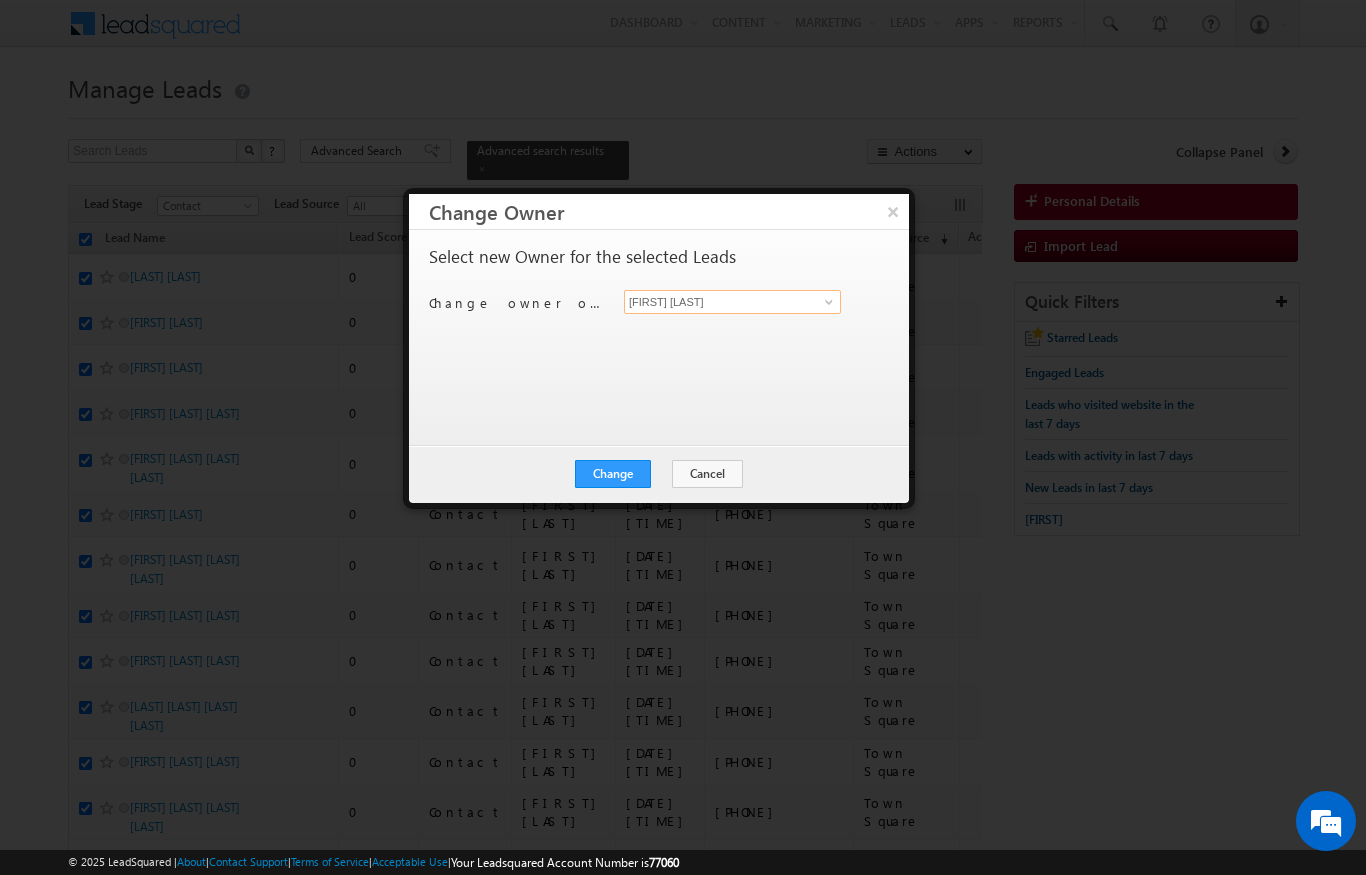 click on "[FIRST] [LAST]" at bounding box center (732, 302) 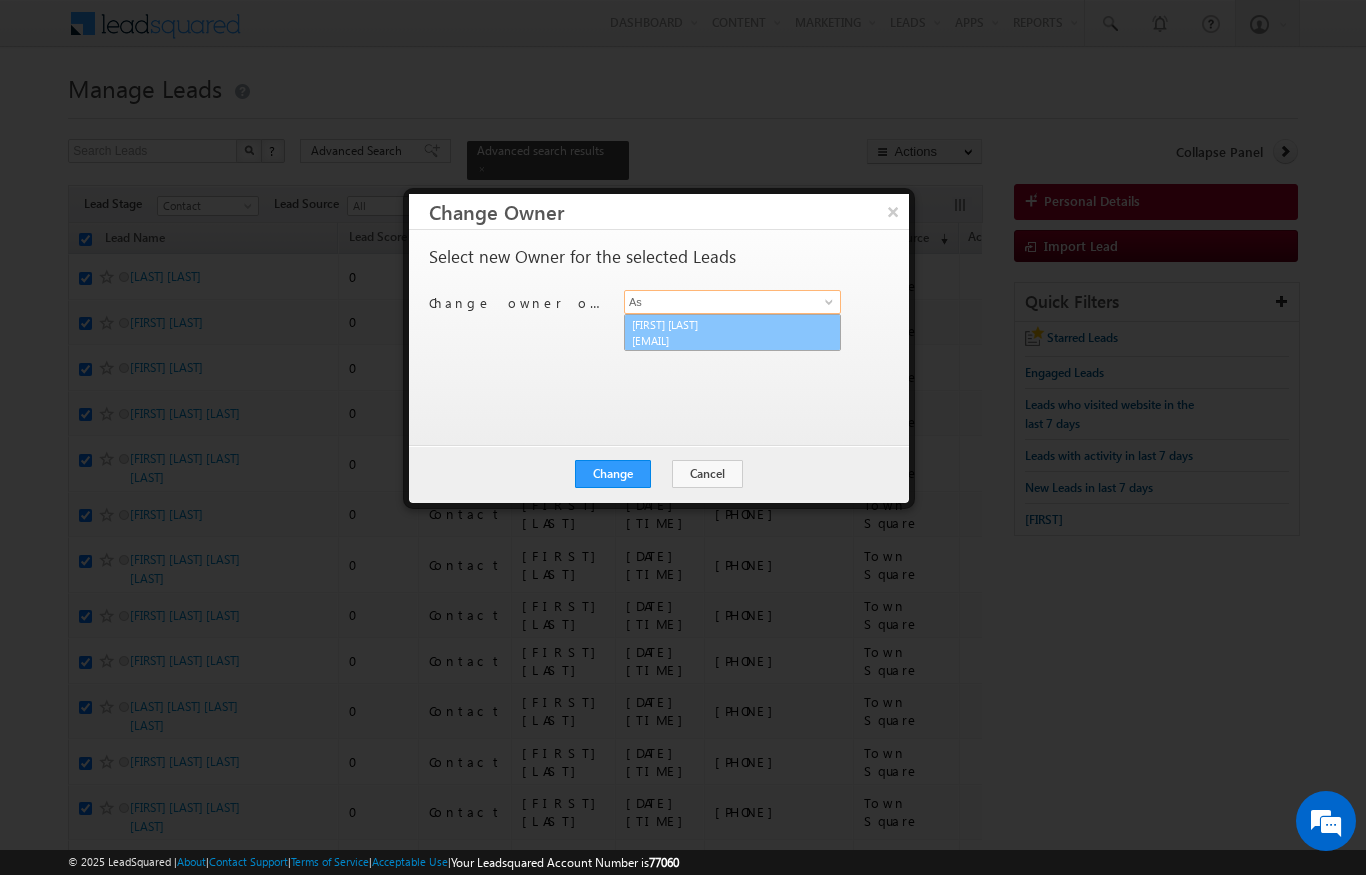 click on "[EMAIL]" at bounding box center [722, 340] 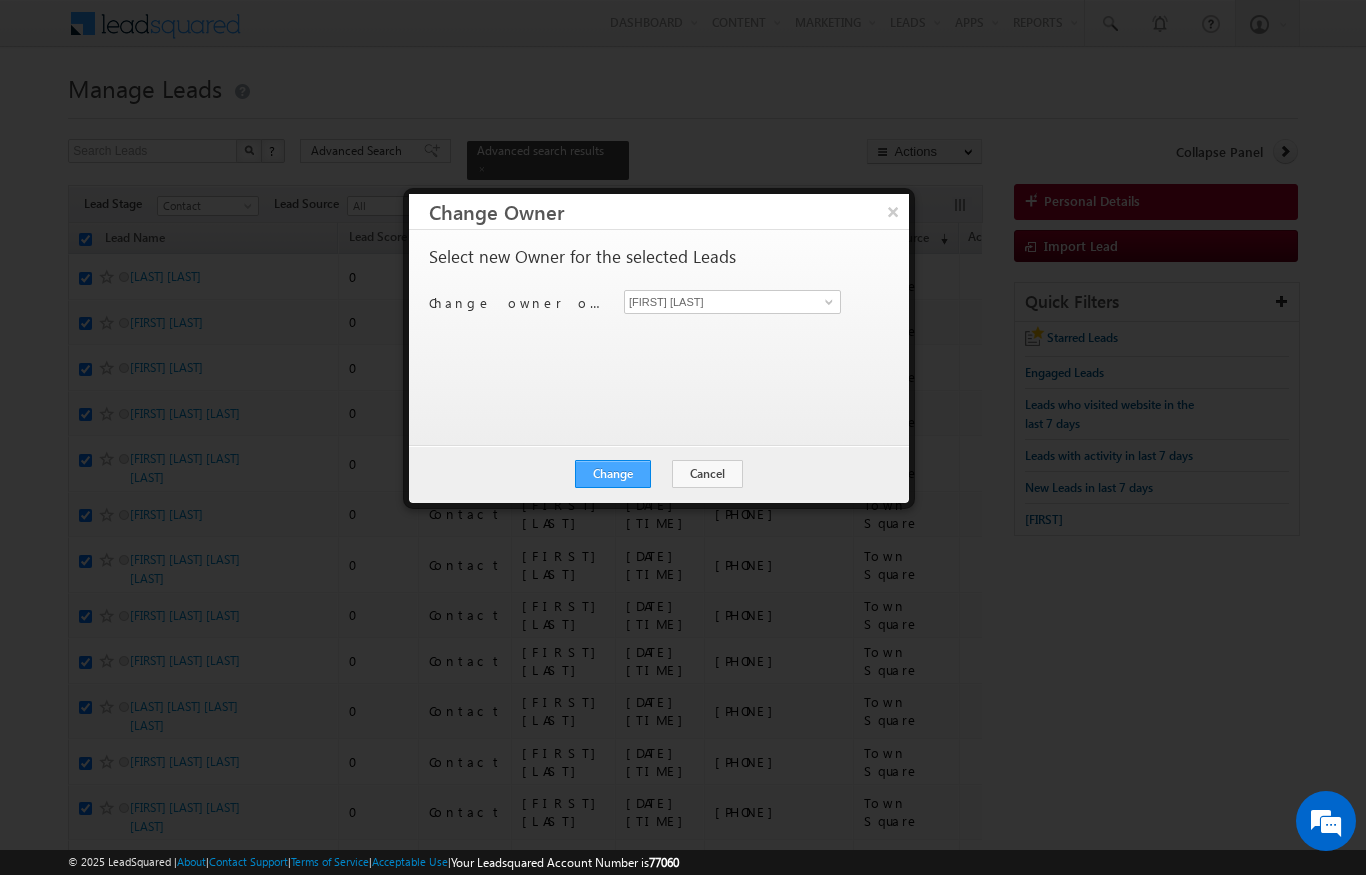 click on "Change" at bounding box center [613, 474] 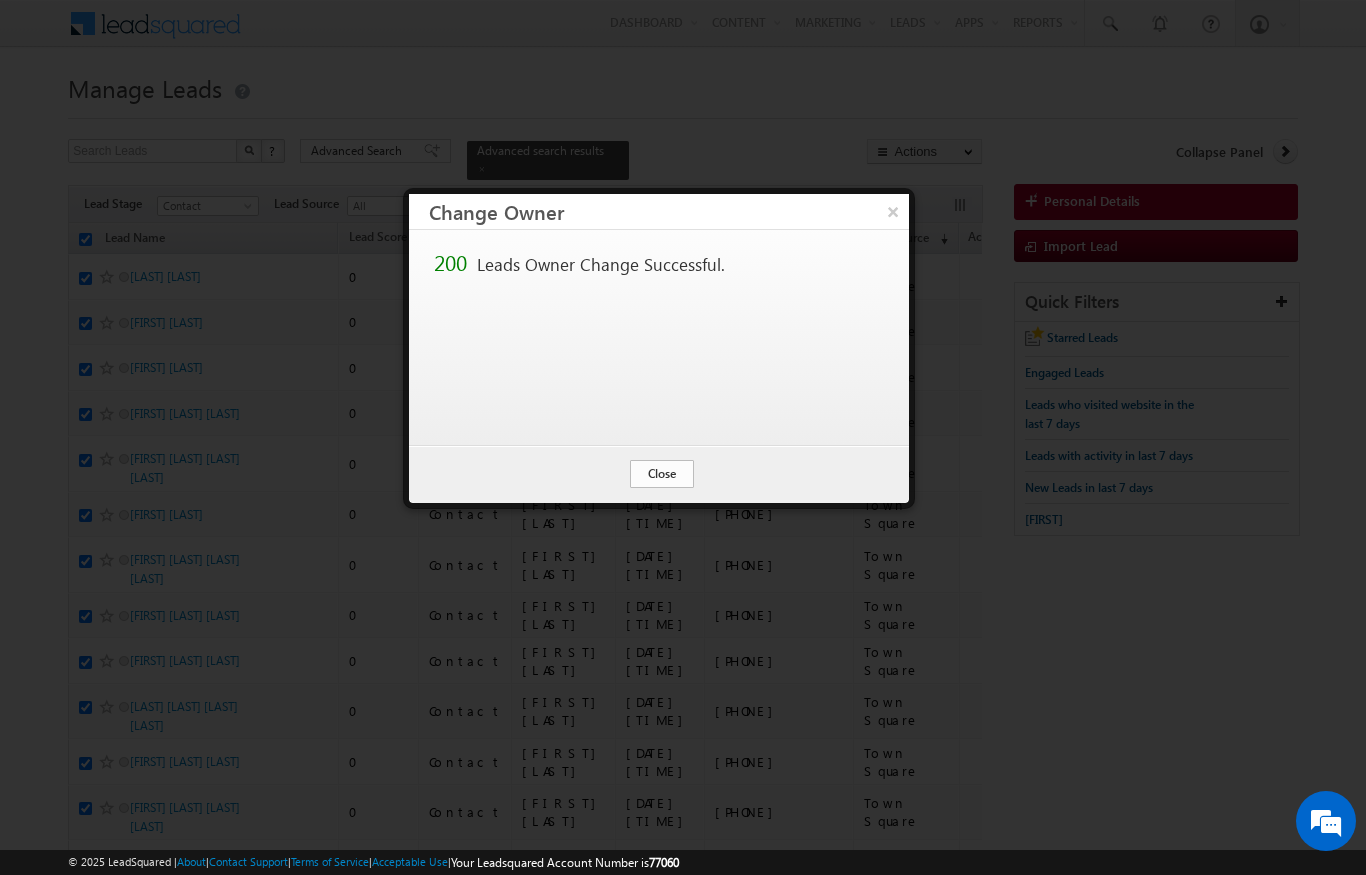 click on "Close" at bounding box center [662, 474] 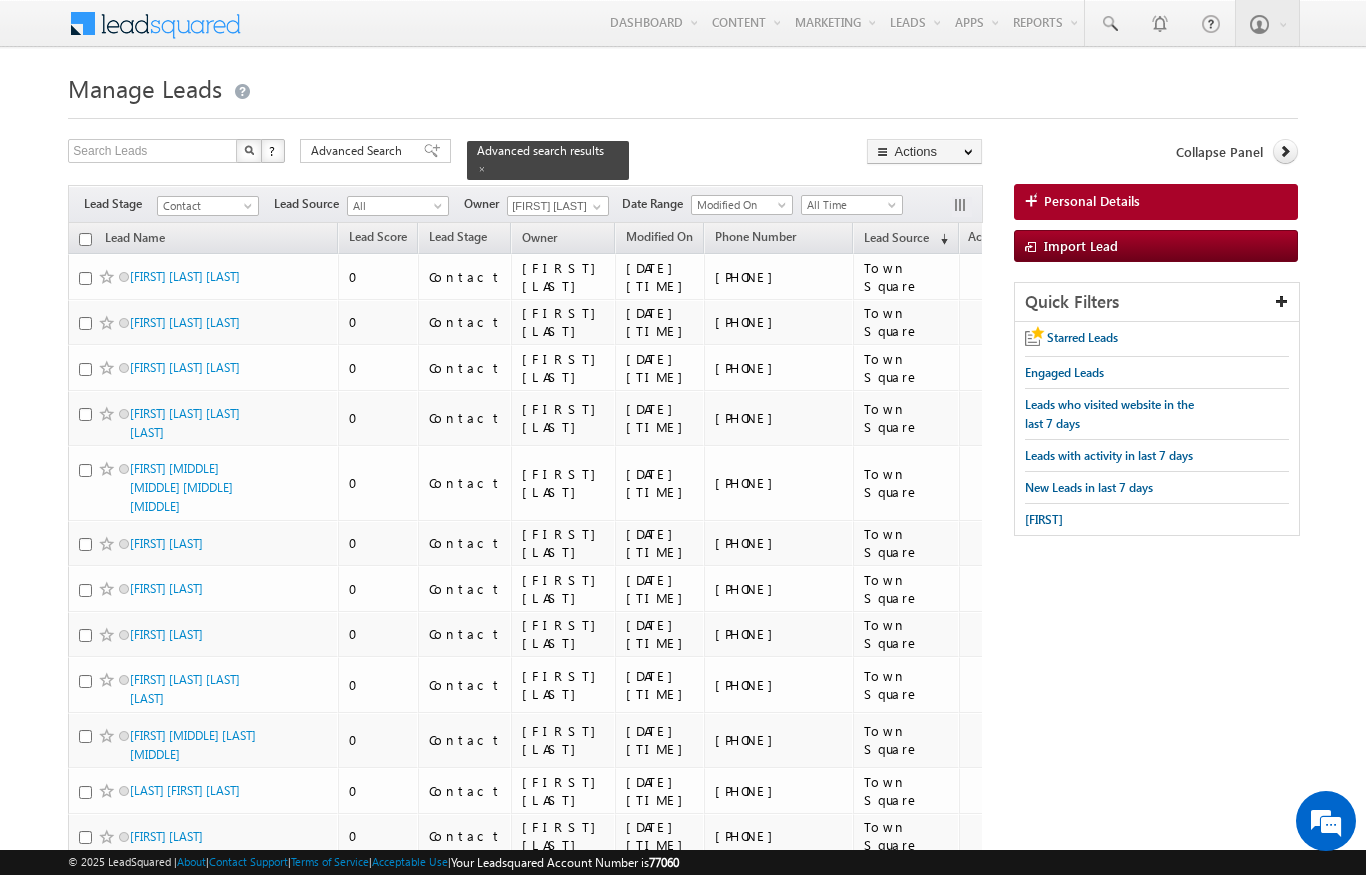 click at bounding box center [85, 239] 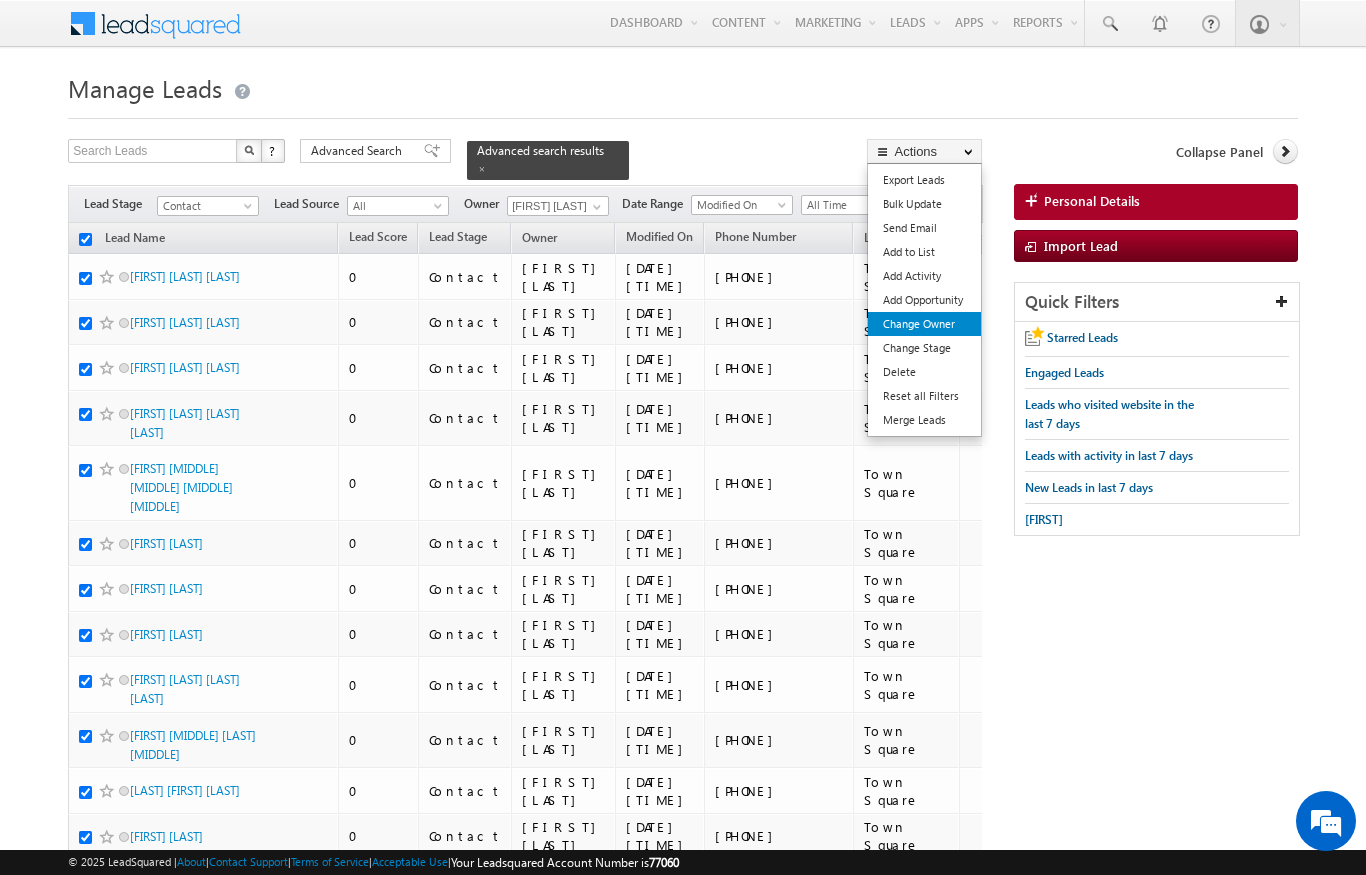 click on "Change Owner" at bounding box center [924, 324] 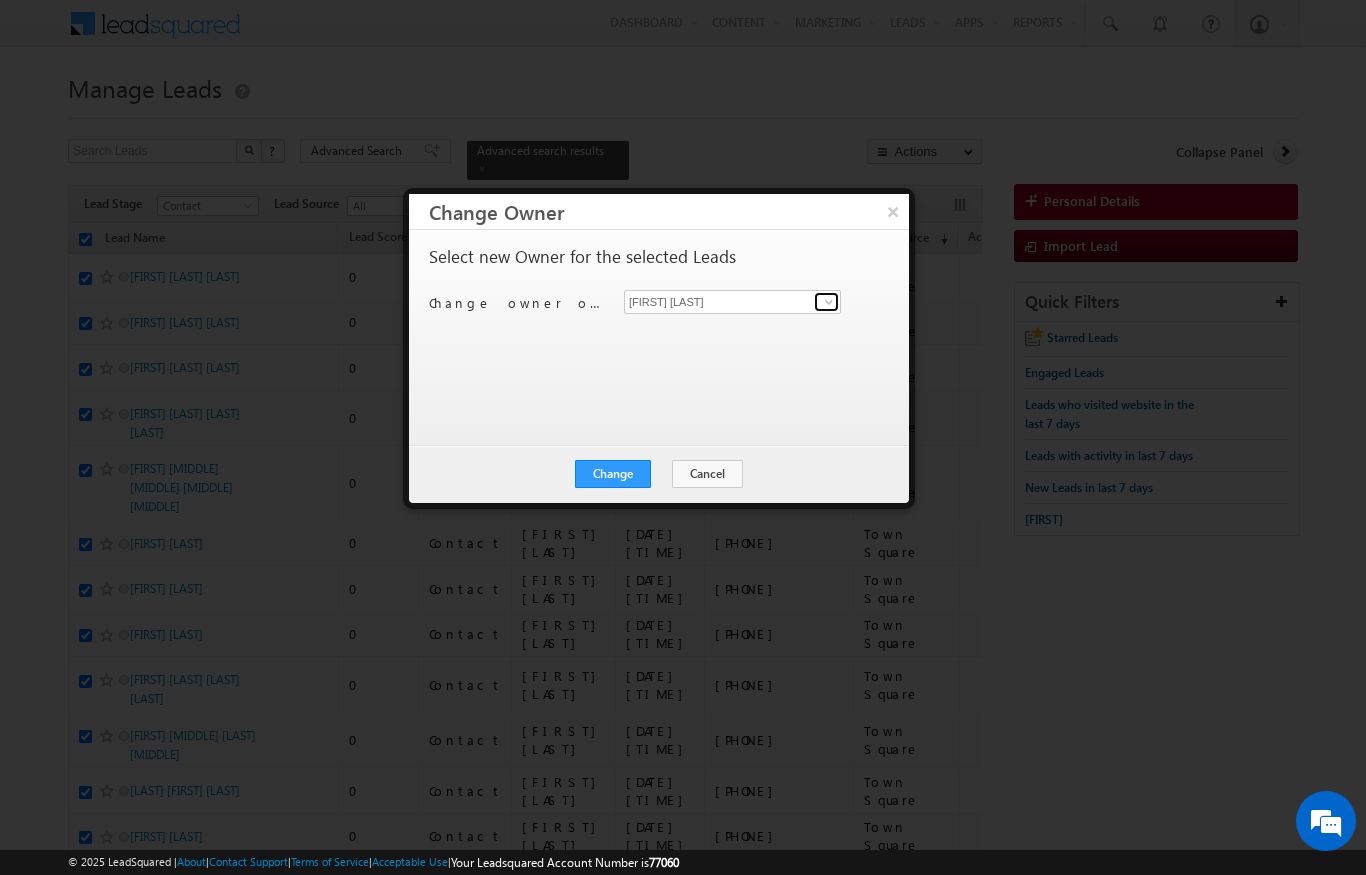 click at bounding box center (829, 302) 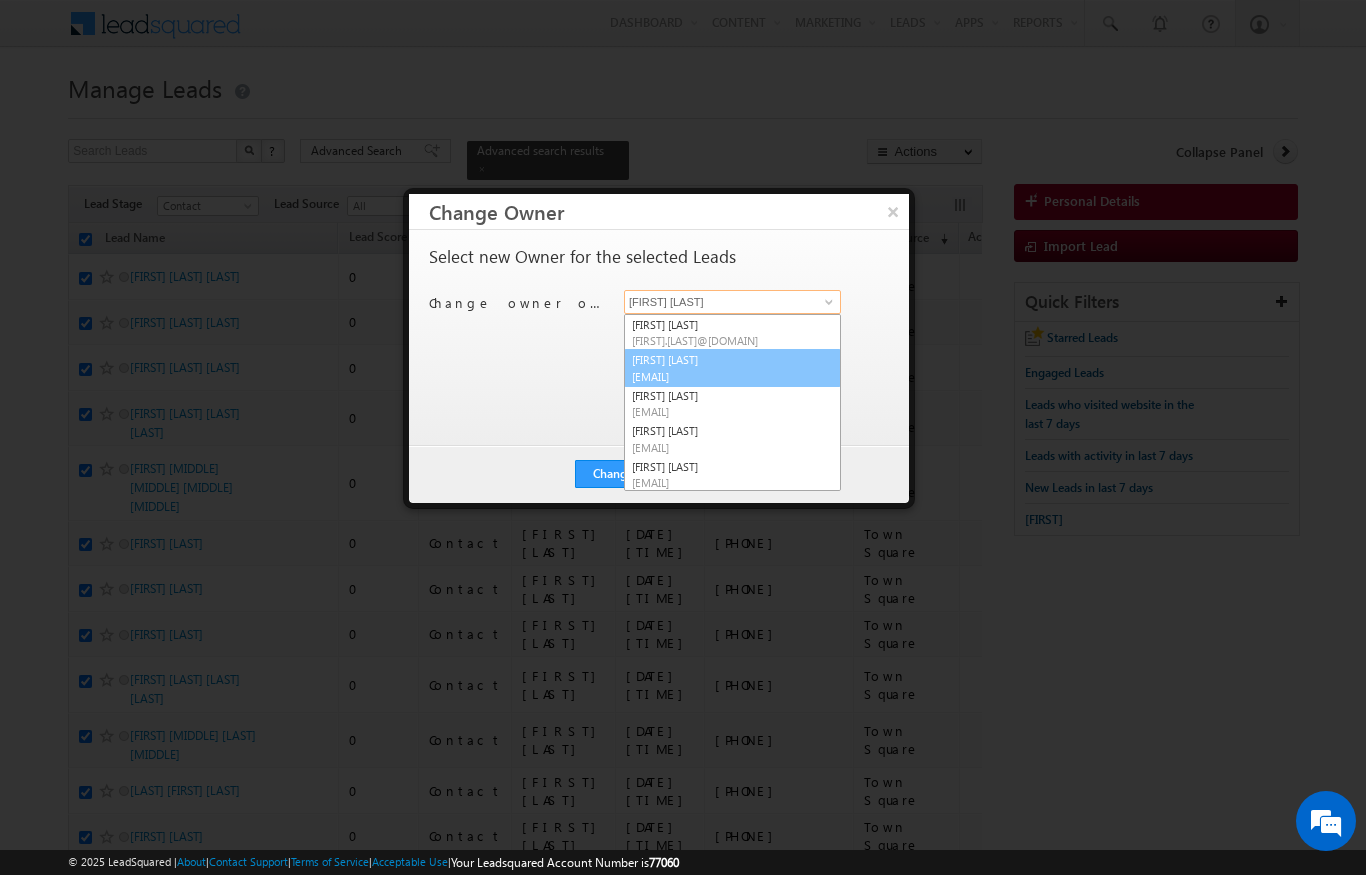 click on "[EMAIL]" at bounding box center [722, 376] 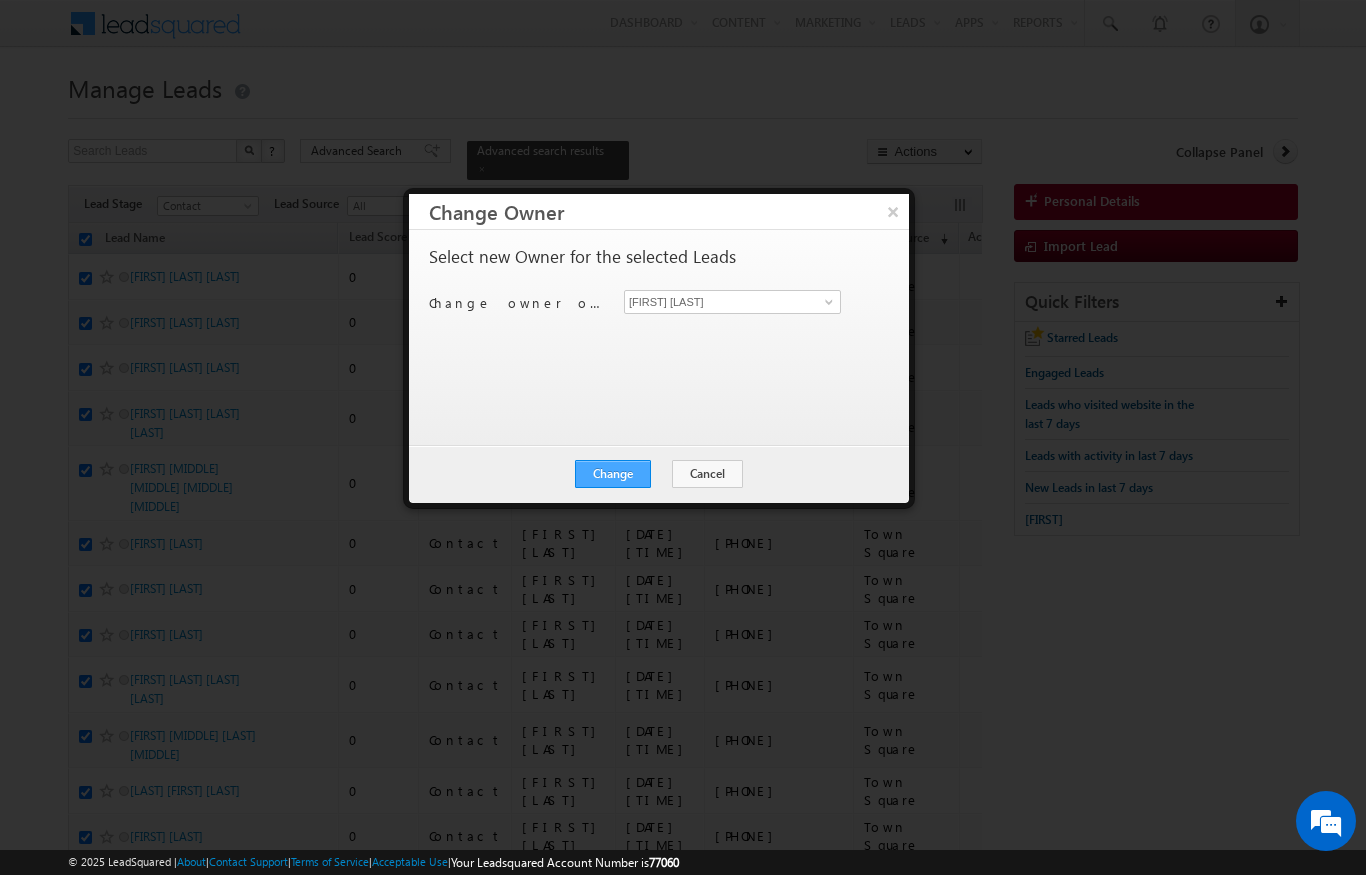 click on "Change" at bounding box center (613, 474) 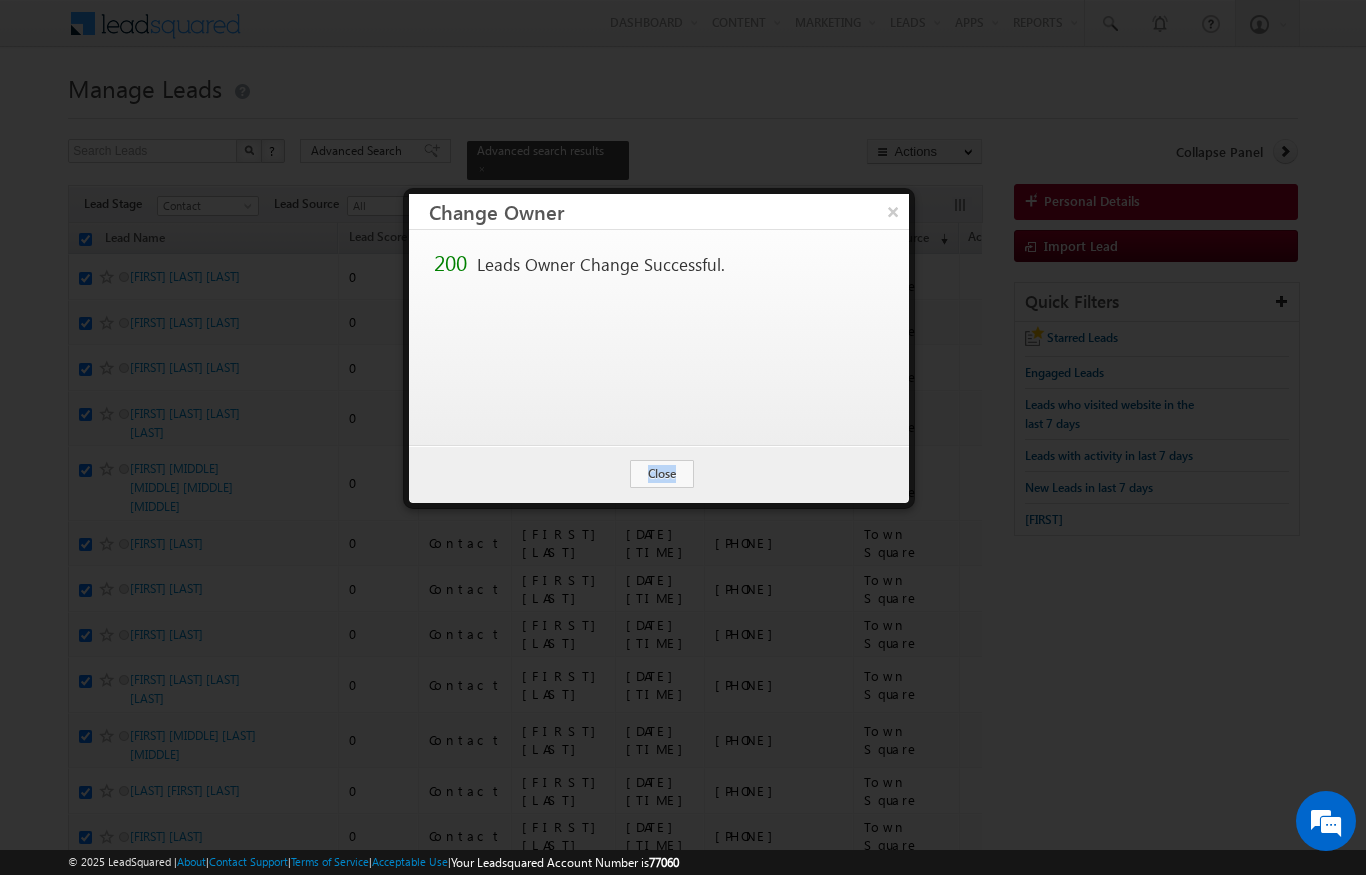 click on "200         Leads Owner Change Successful." at bounding box center [659, 337] 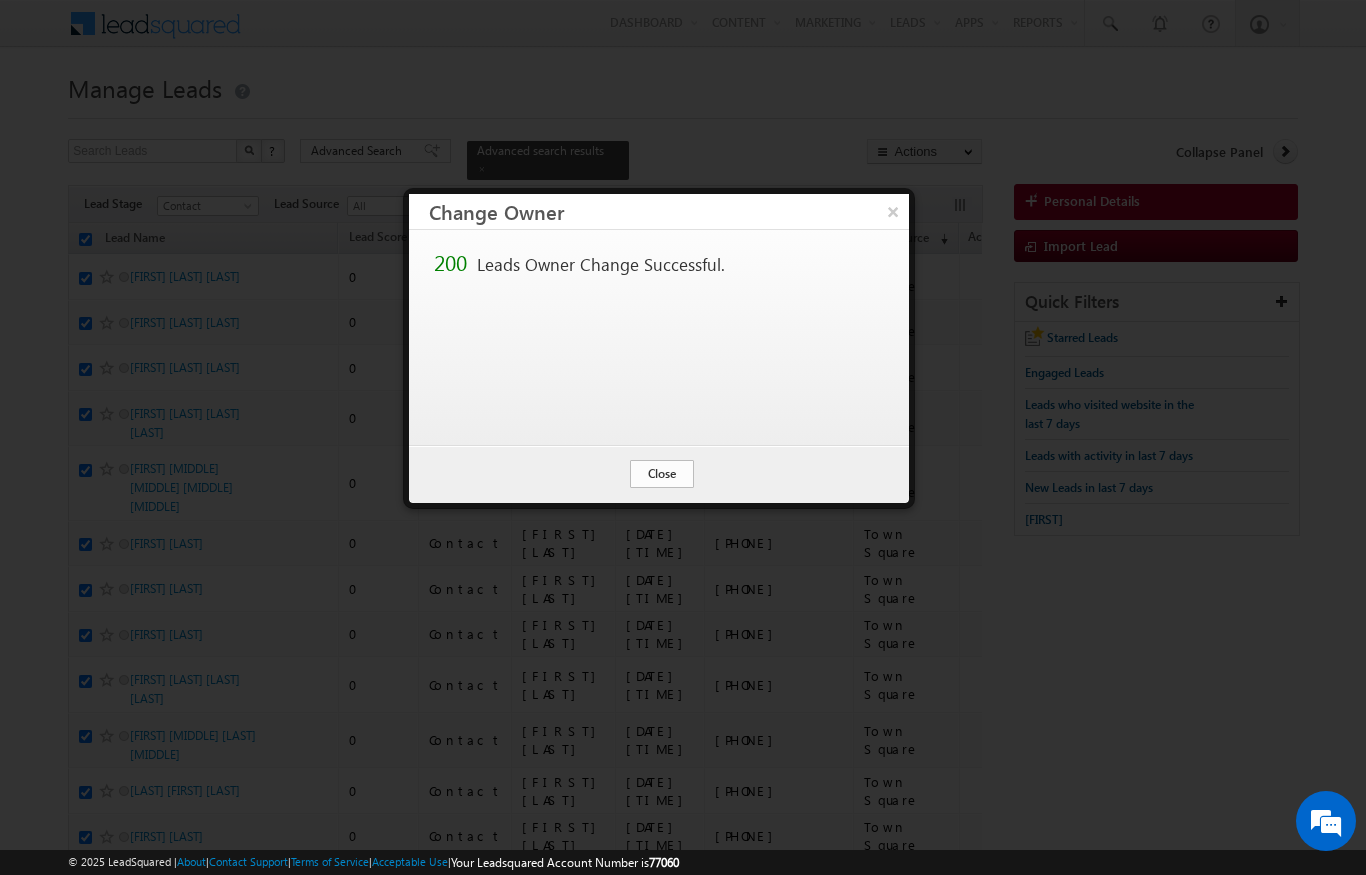click on "Close" at bounding box center (662, 474) 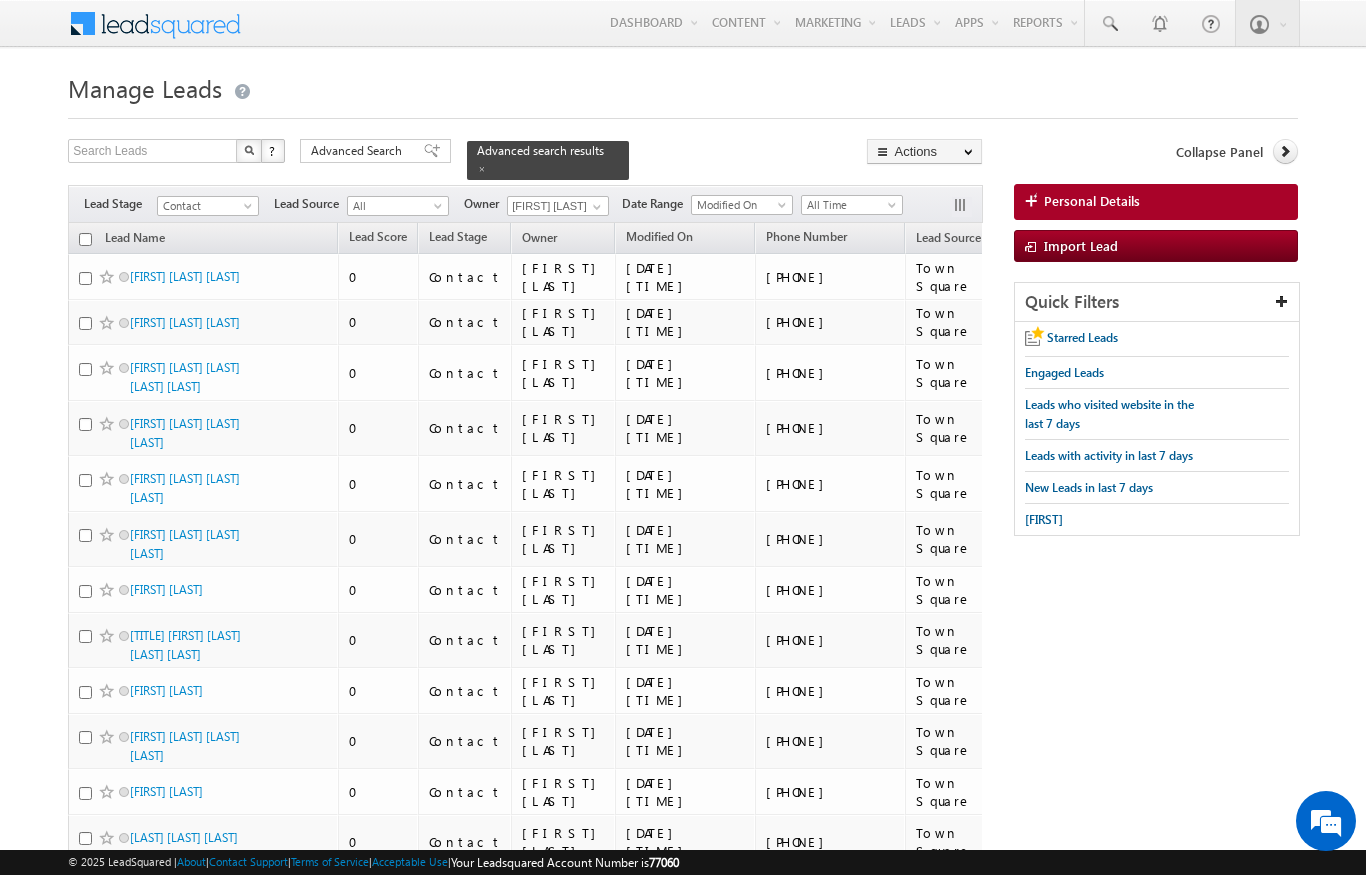 click at bounding box center [85, 239] 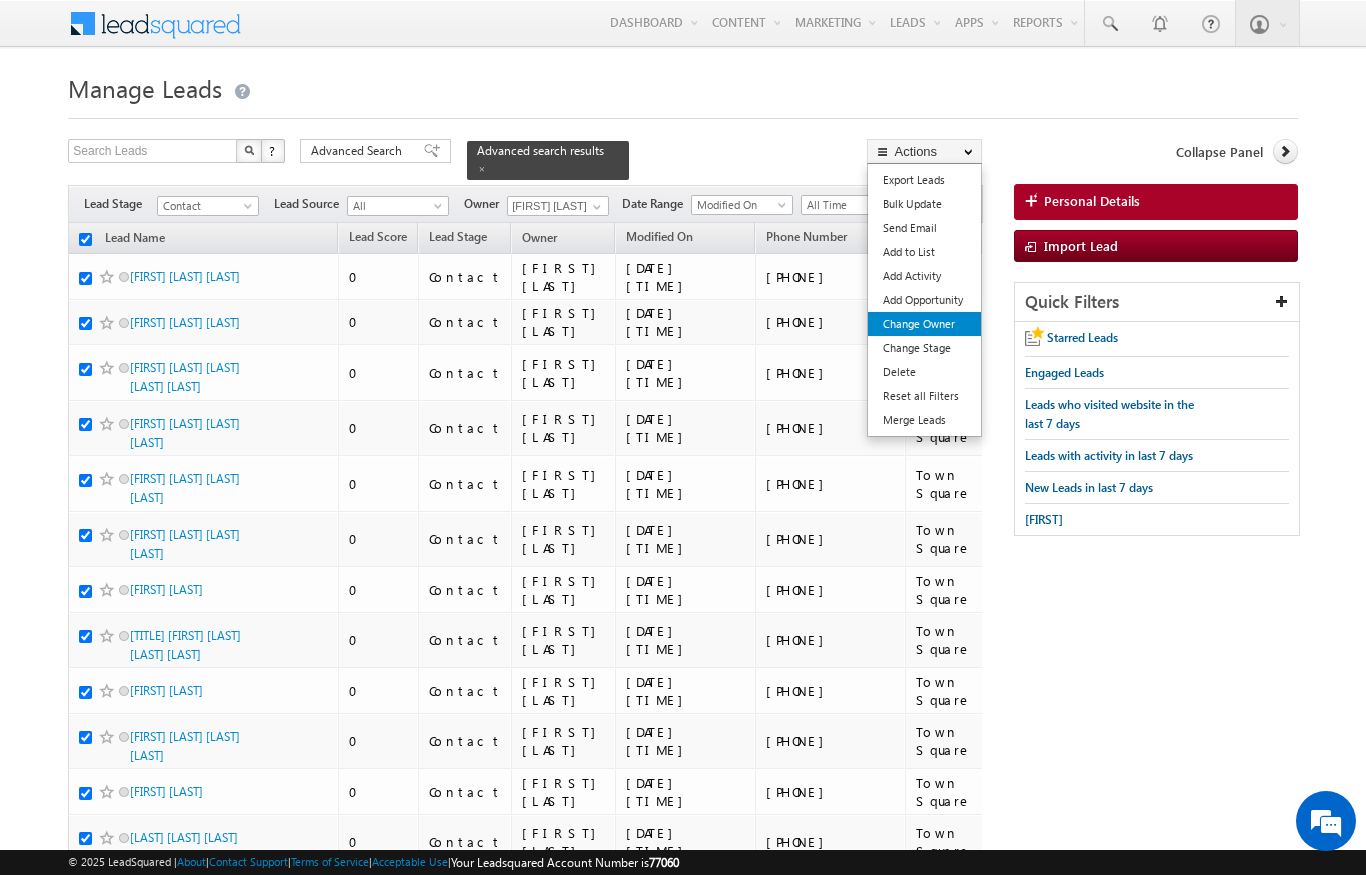 click on "Change Owner" at bounding box center [924, 324] 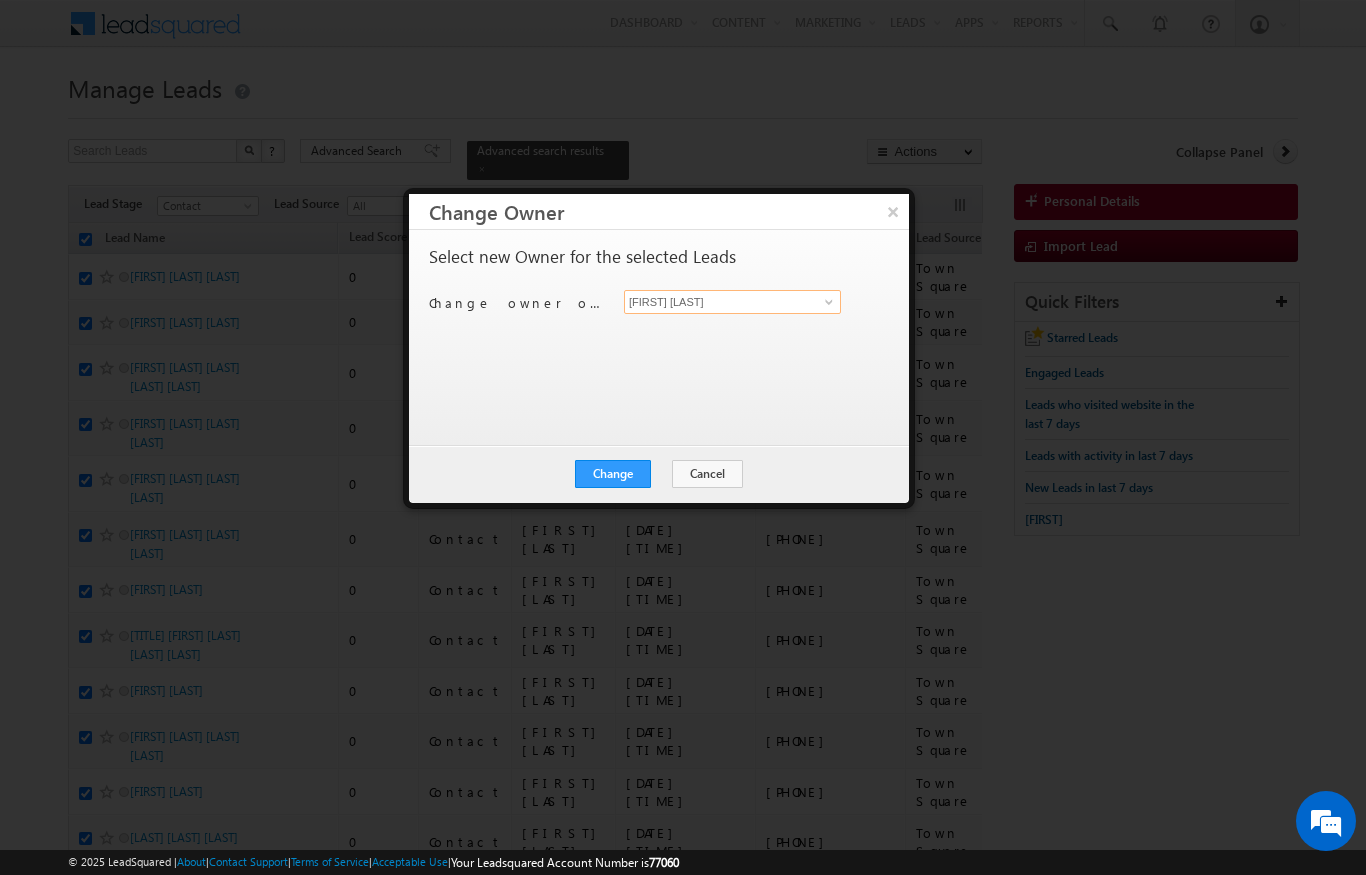 click on "[FIRST] [LAST]" at bounding box center [732, 302] 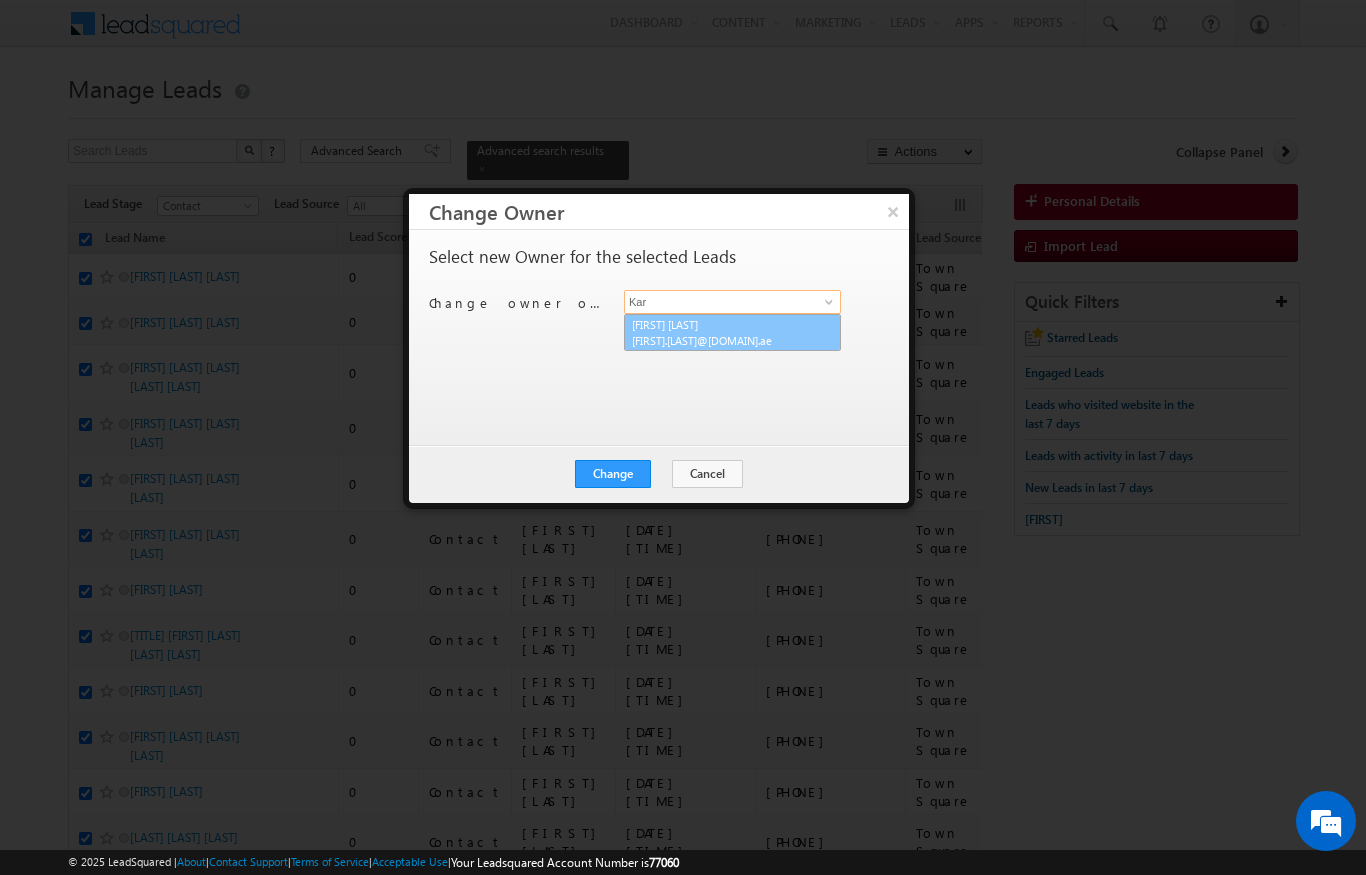 click on "[FIRST] [LAST]   [FIRST].[LAST]@[DOMAIN]" at bounding box center (732, 333) 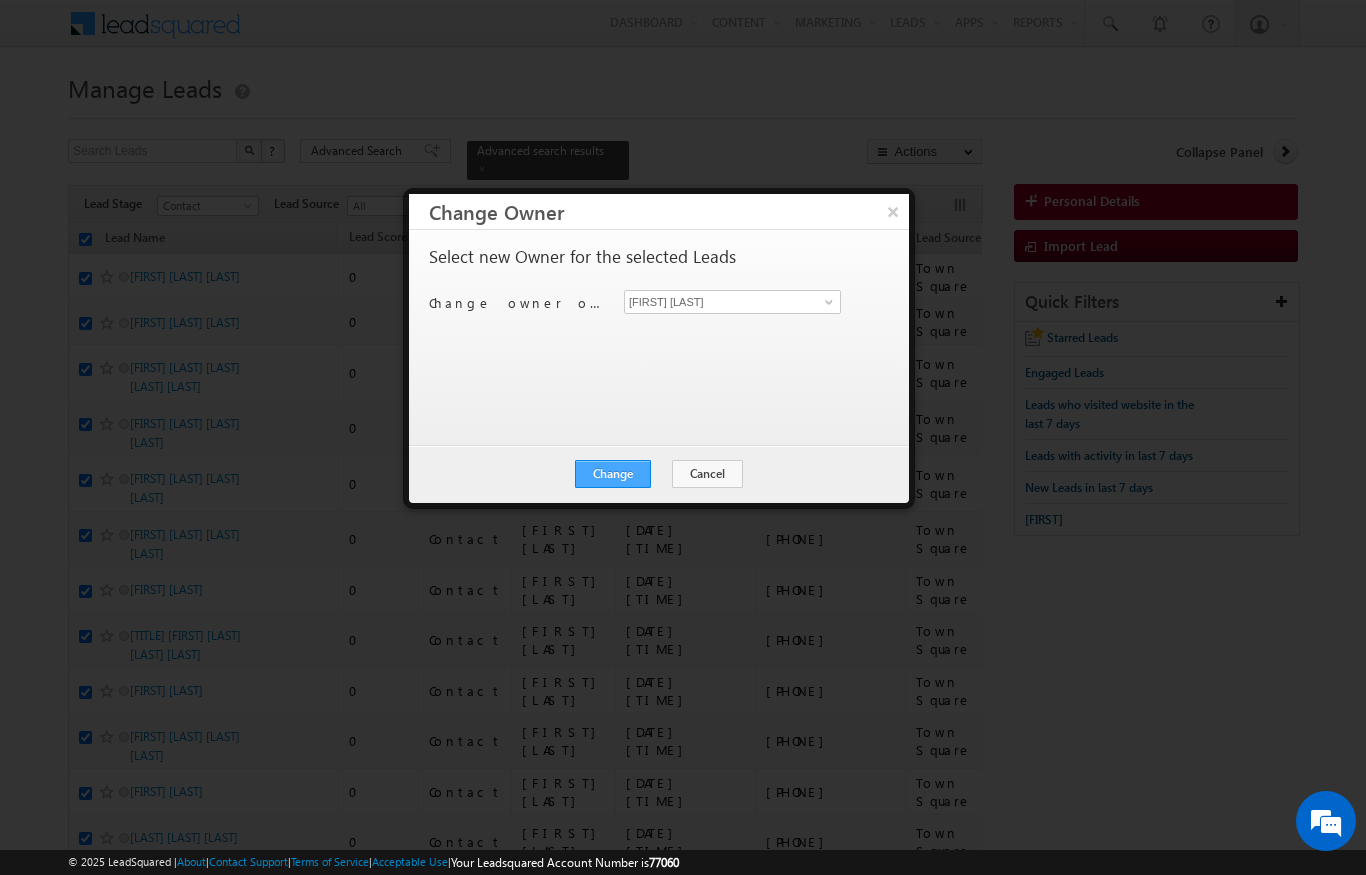 click on "Change" at bounding box center (613, 474) 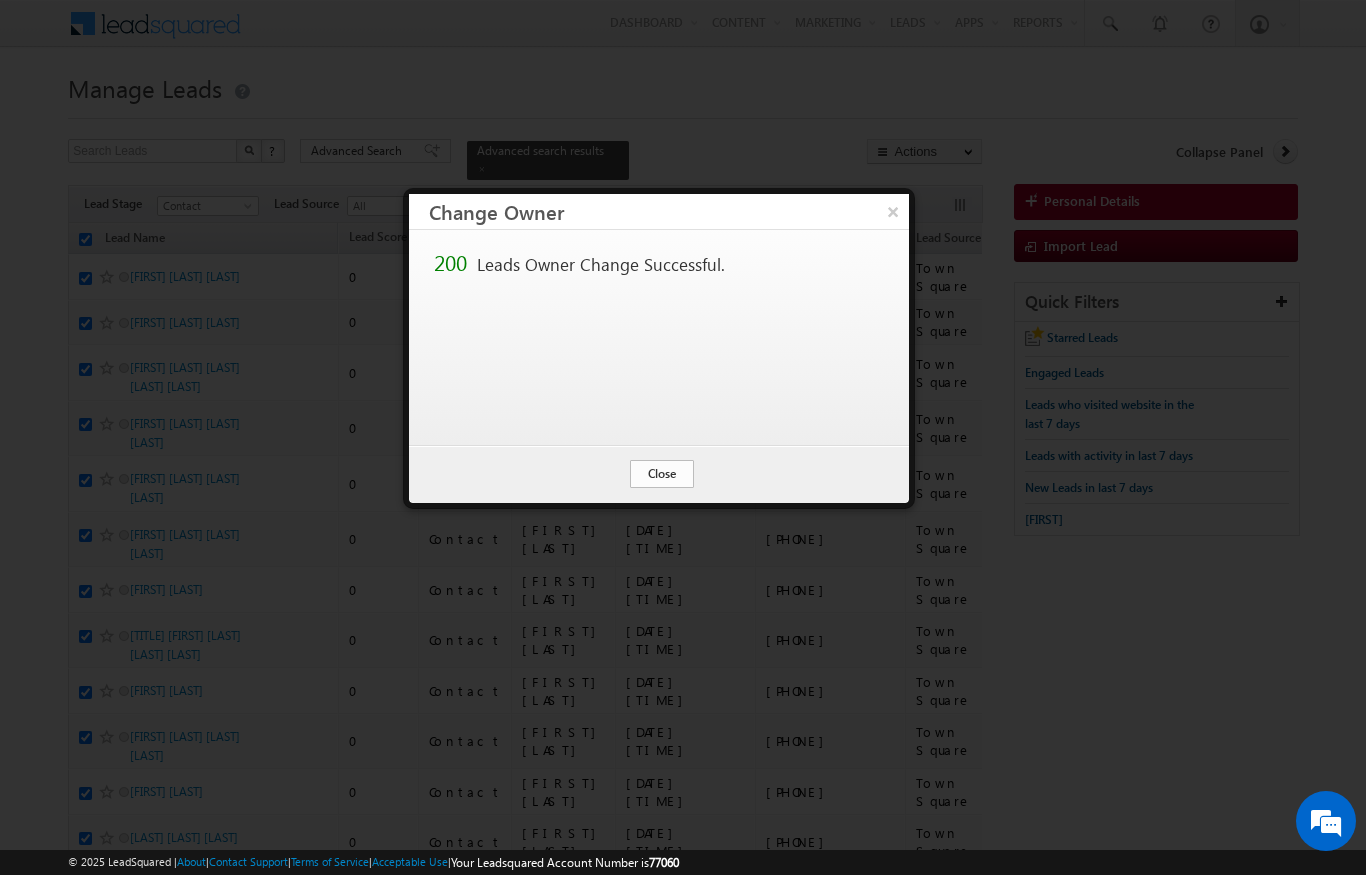 click on "Close" at bounding box center (662, 474) 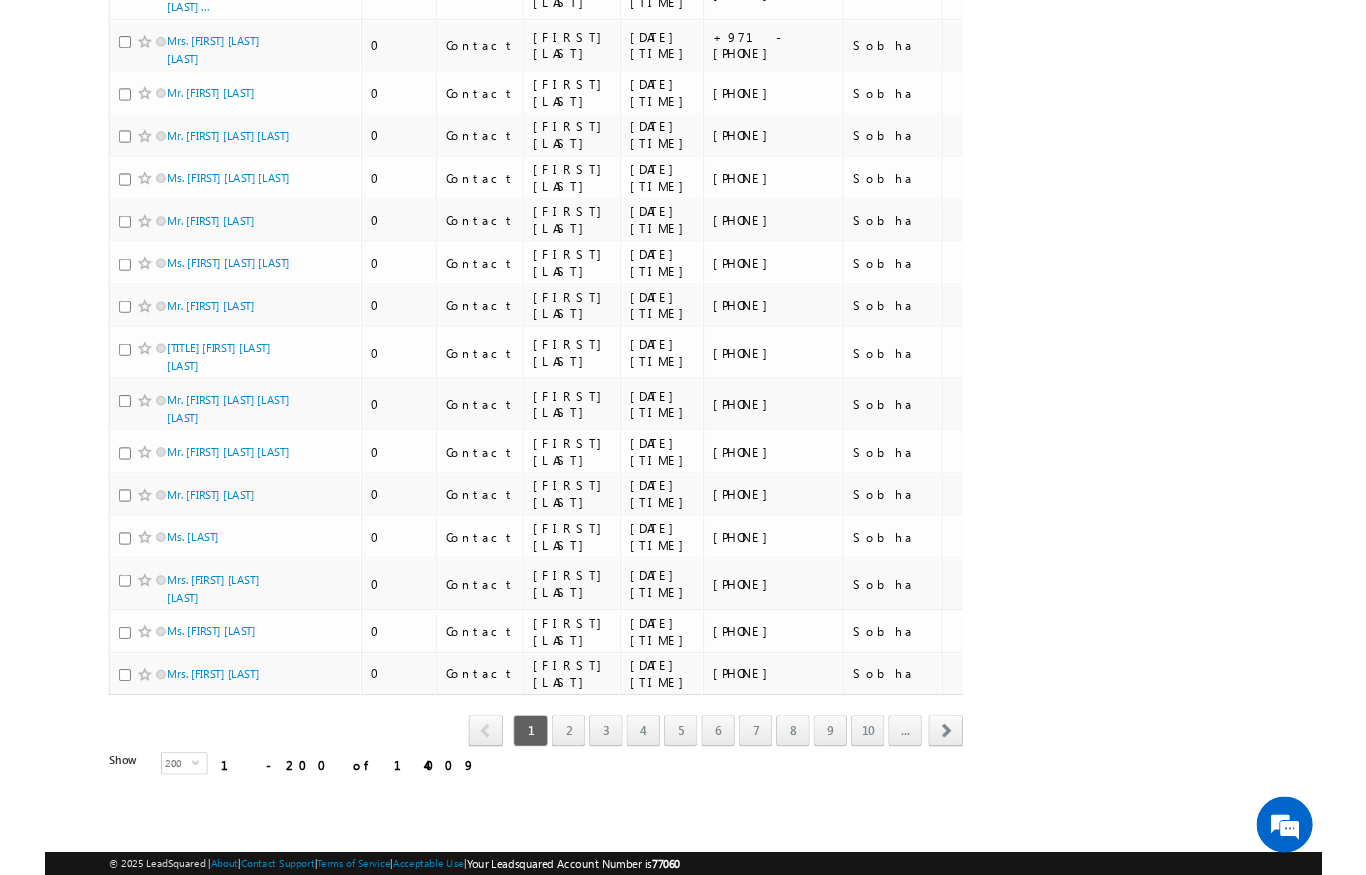 scroll, scrollTop: 9792, scrollLeft: 0, axis: vertical 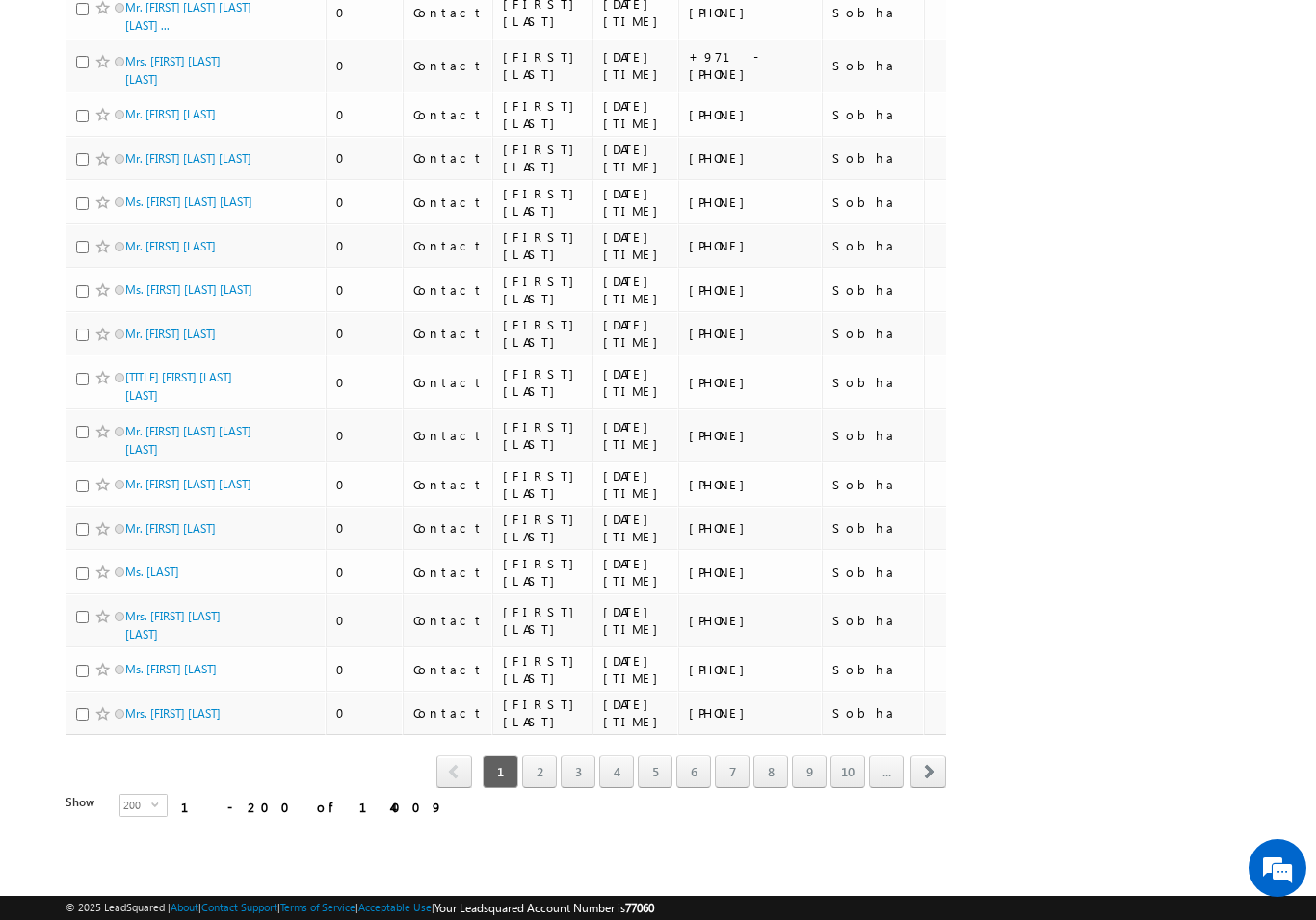 click on "1 - 200 of 14009" at bounding box center [691, 772] 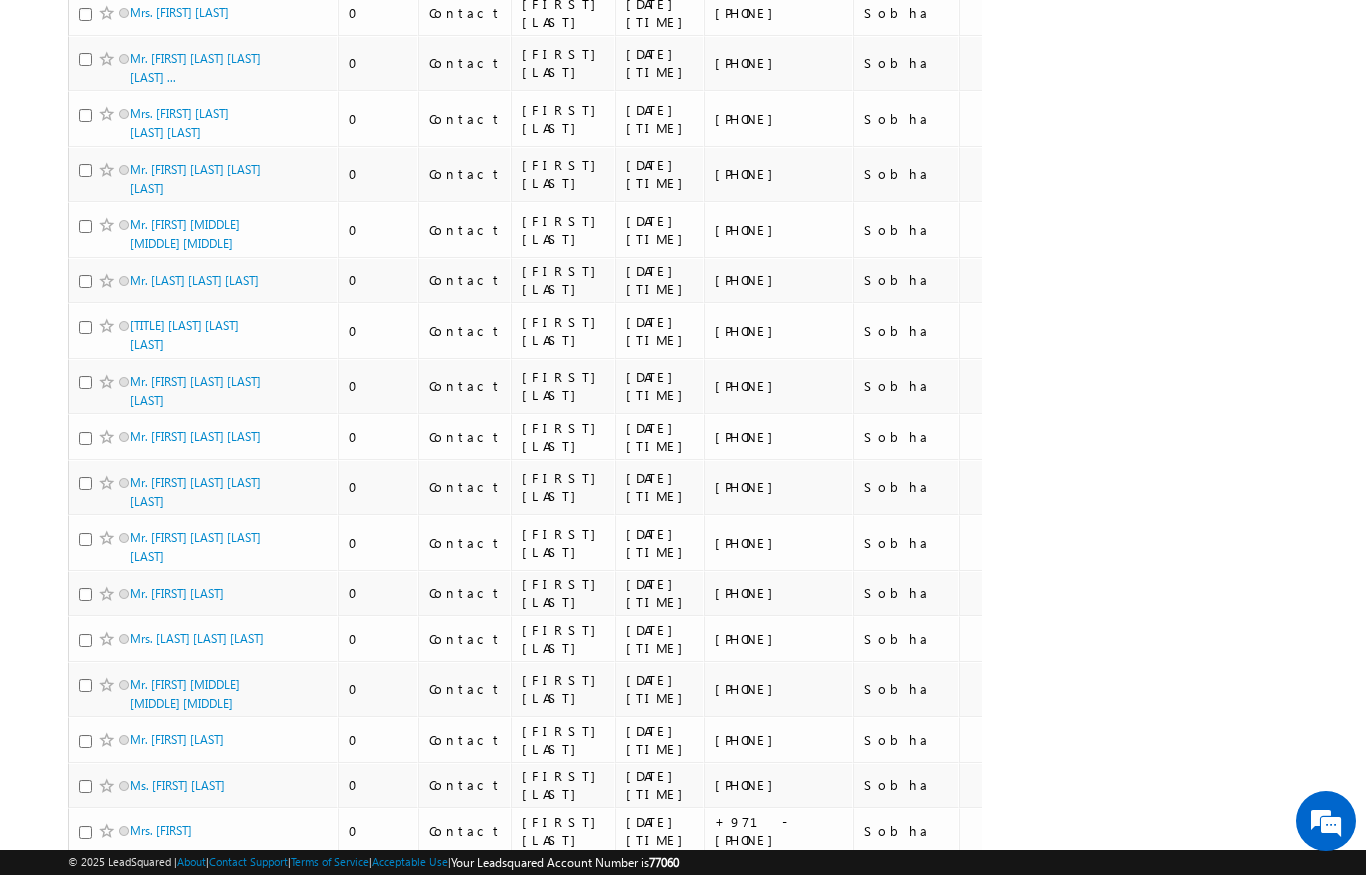 scroll, scrollTop: 2203, scrollLeft: 0, axis: vertical 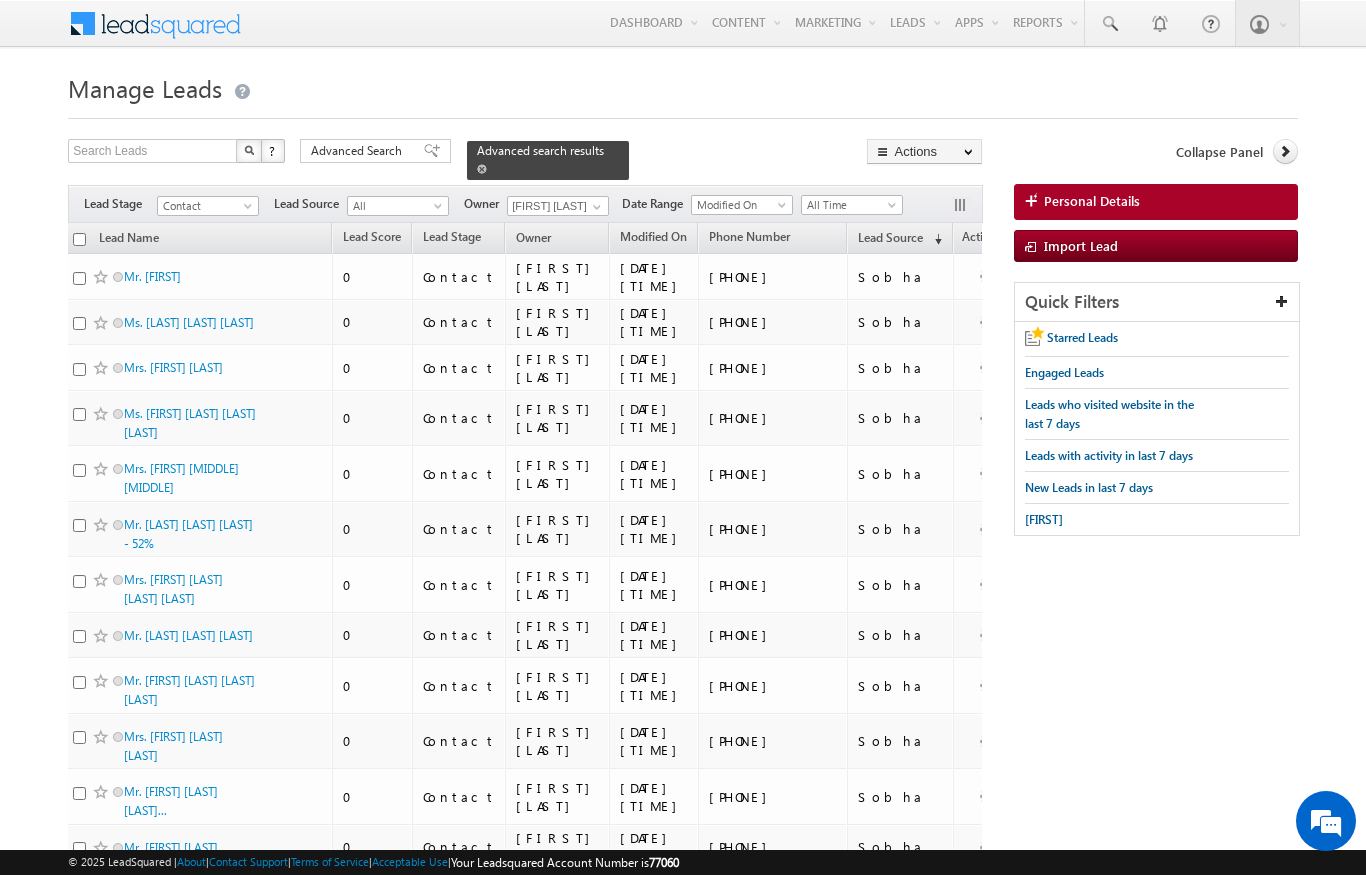 click on "Advanced search results" at bounding box center [540, 150] 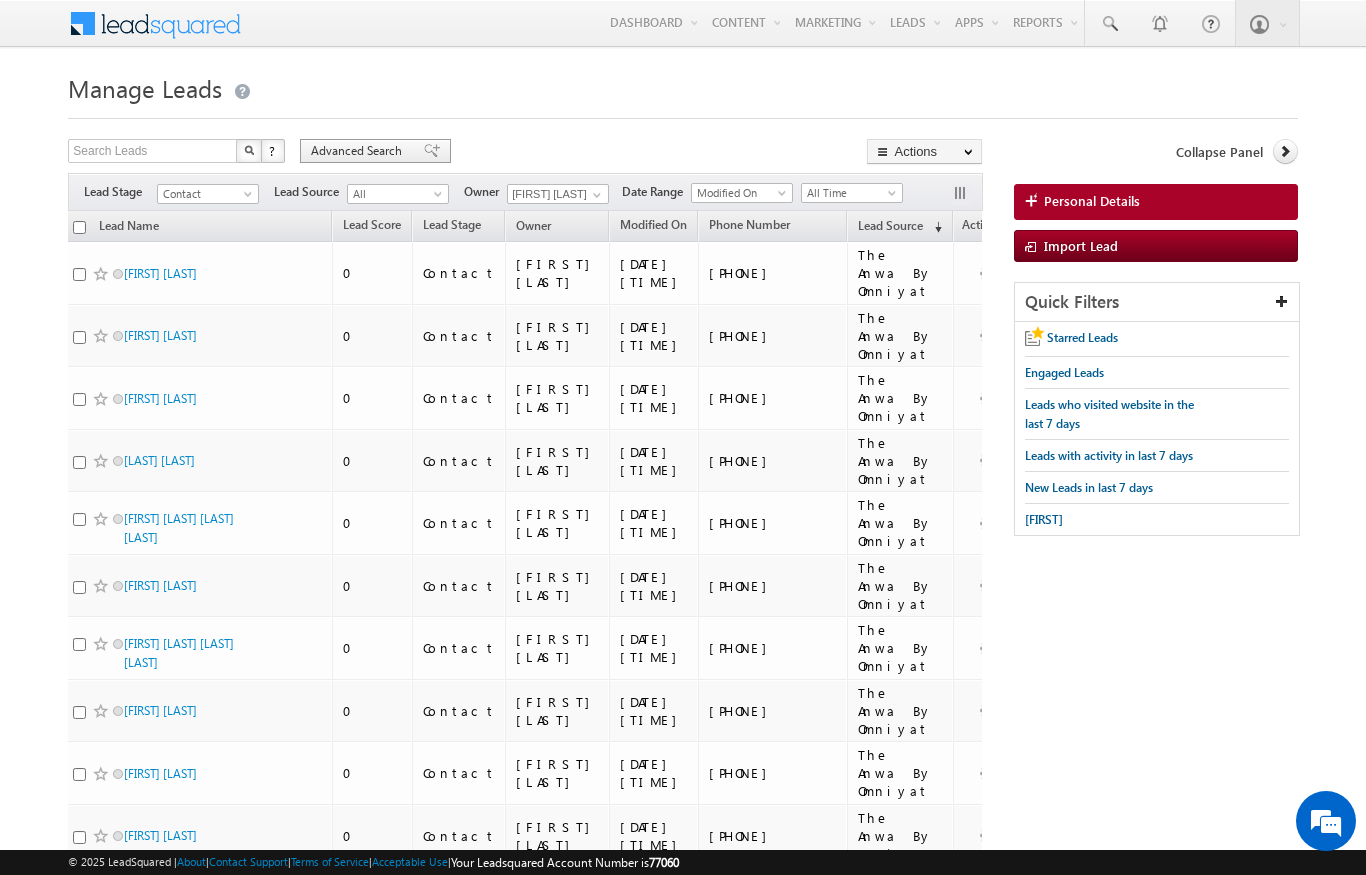 click on "Advanced Search" at bounding box center [359, 151] 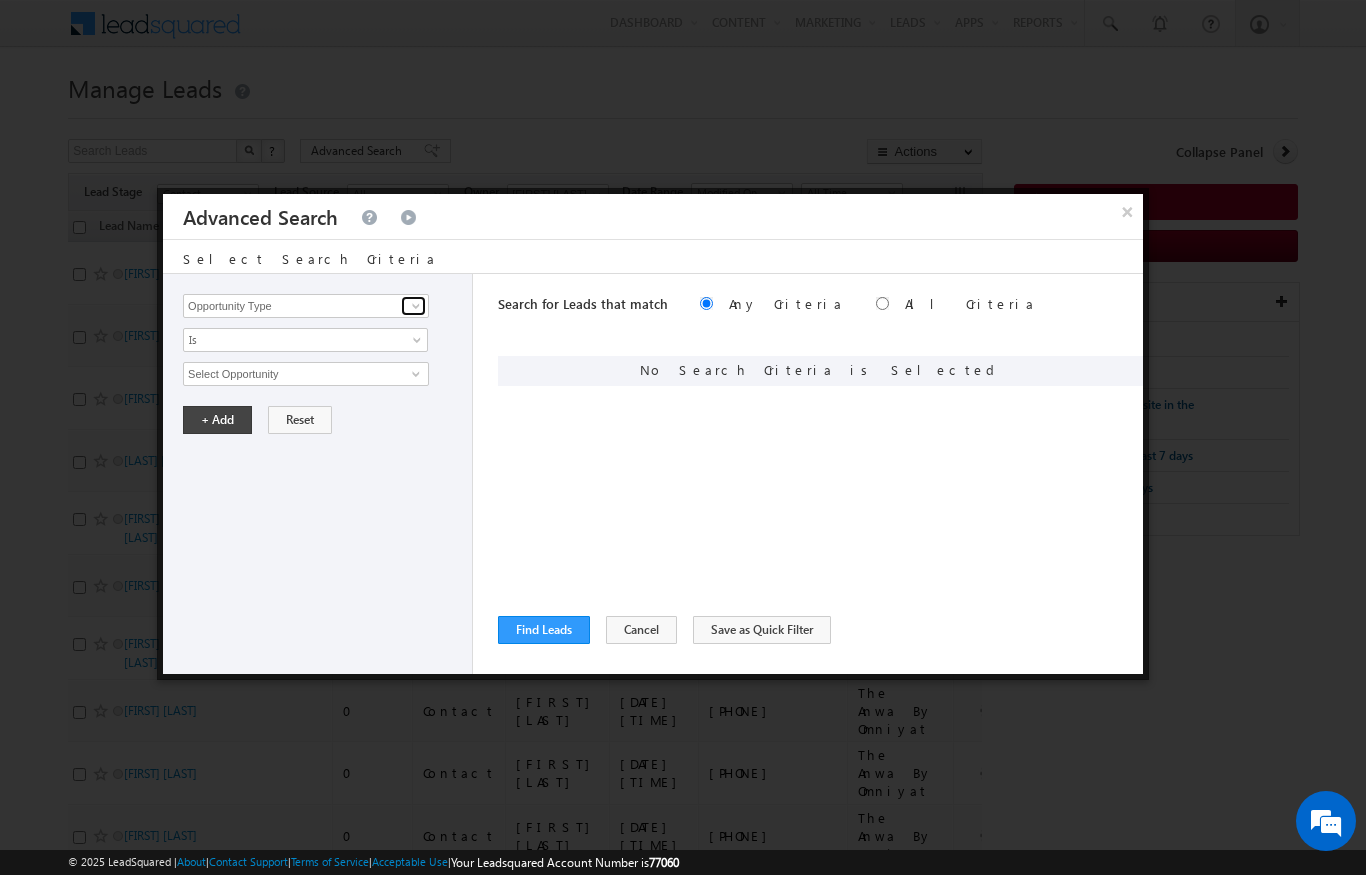 click at bounding box center [416, 306] 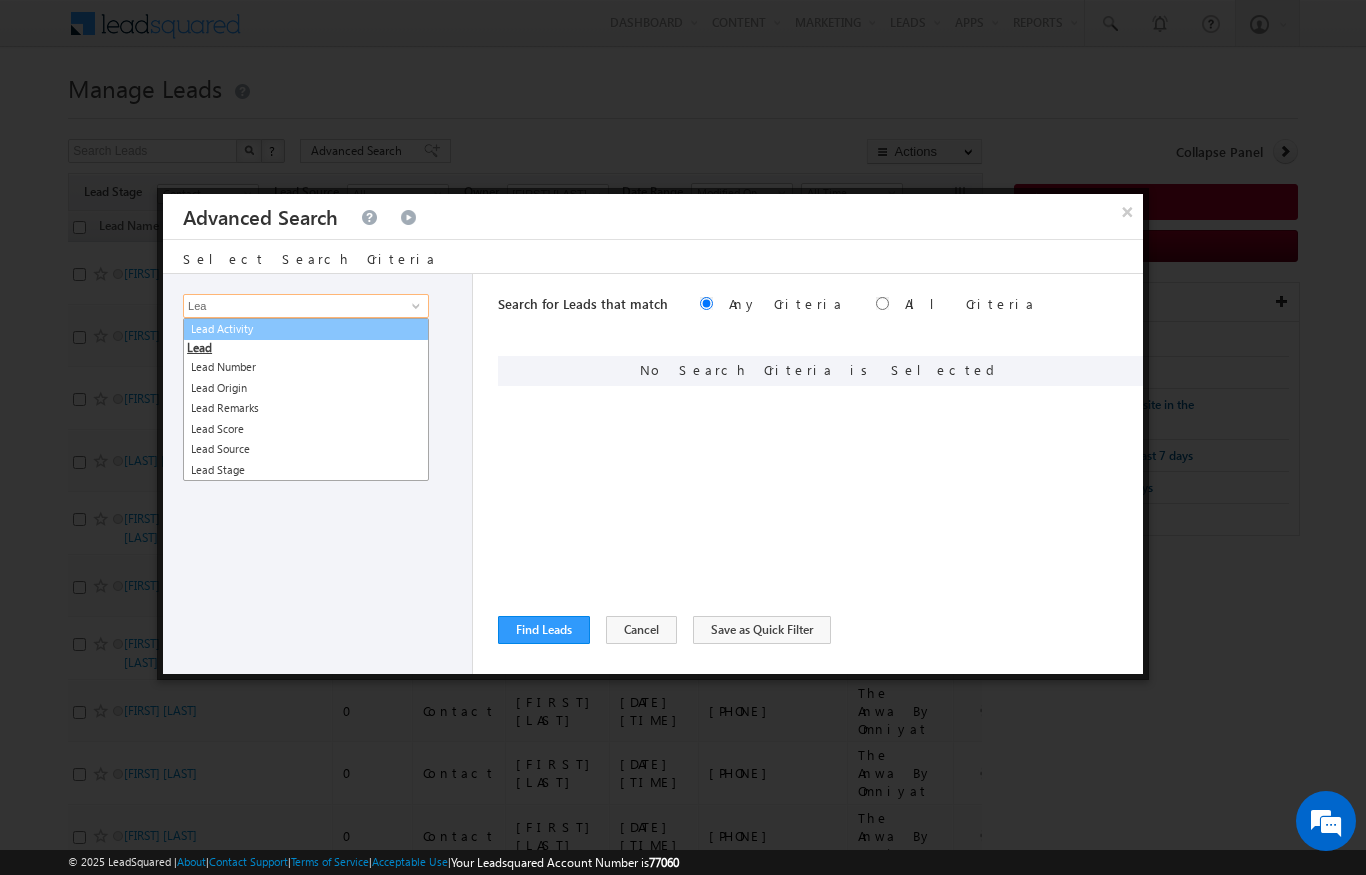 click on "Lead Activity" at bounding box center [306, 329] 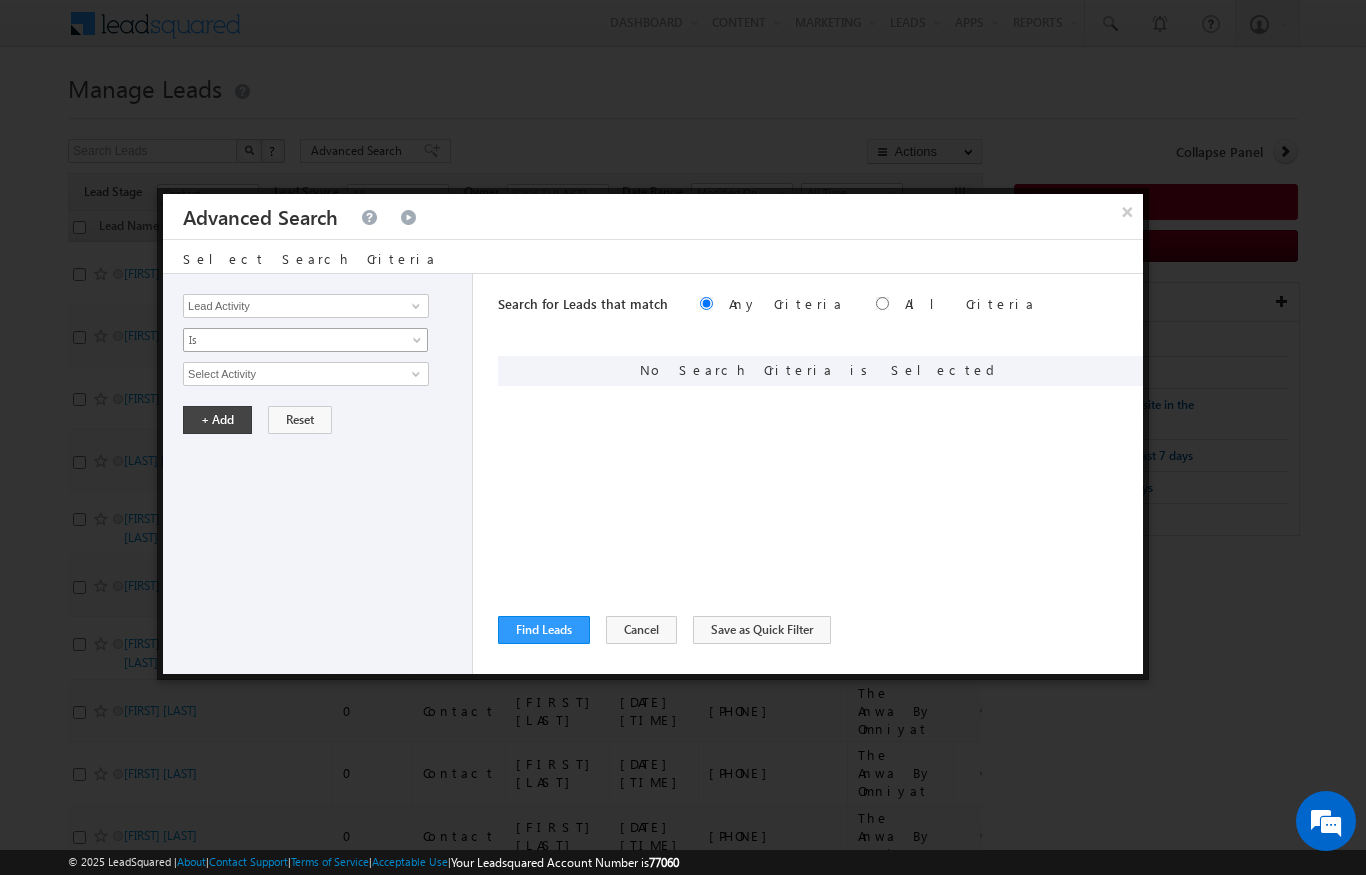 click on "Is" at bounding box center [292, 340] 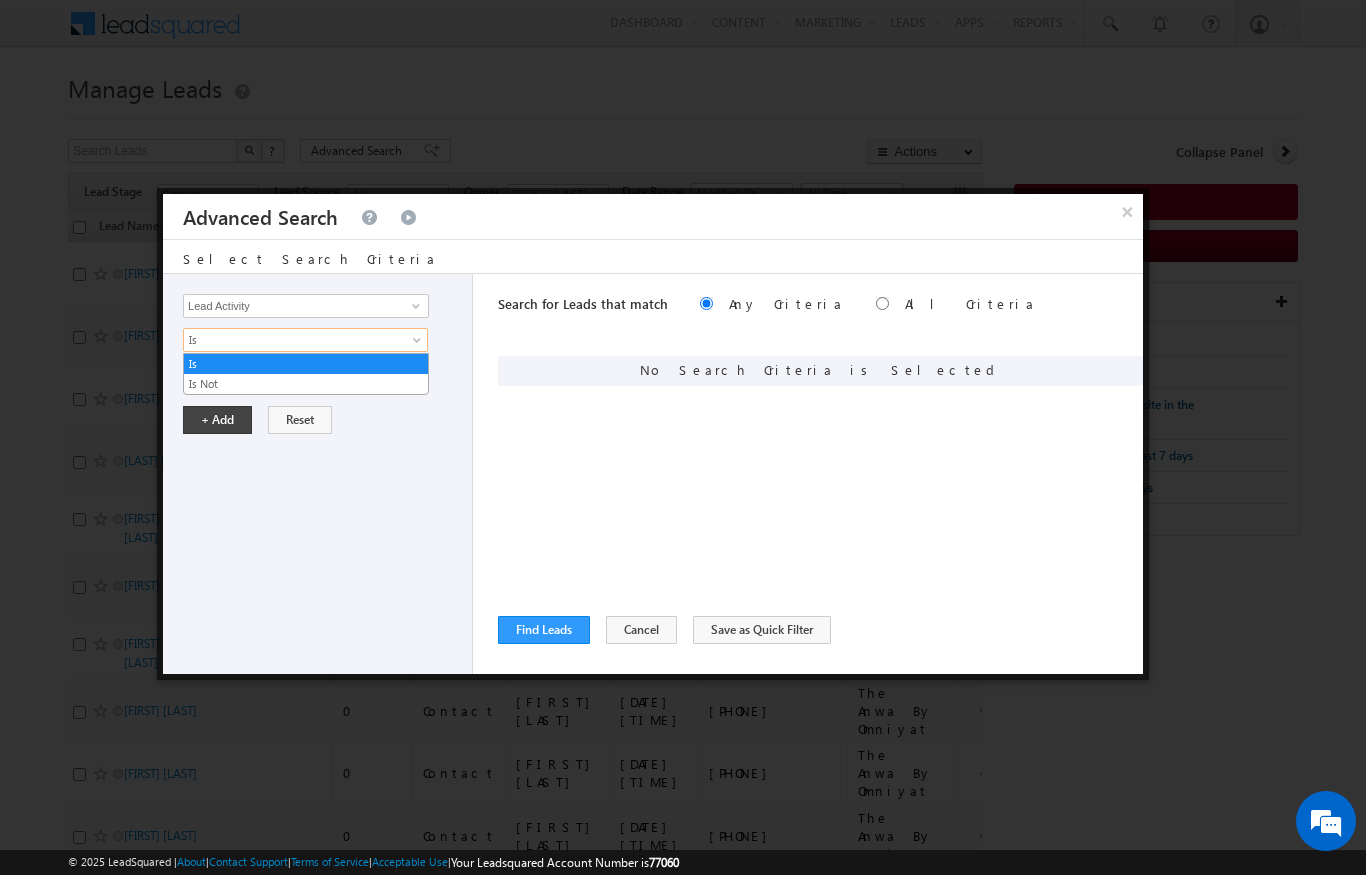 click on "Opportunity Type Lead Activity Task Sales Group  Prospect Id Address 1 Address 2 AML - File Booking Form - File Budget Building Name Buyer Persona Campaign Name Caste City Client Type Company Contact Stage Conversion Referrer URL Country Created By Id Created On Current Opt In Status Customer Type Developer DNCR Status Do Not Call Do Not Email Do Not SMS Do Not Track Do you want to invest in dubai Email Emirate Emirates ID - File Engagement Score Father Name First Name Focus Project Form Name Grade Job Title Last Activity Last Activity Date Last Name Last Opt In Email Sent Date Latitude Lead Number Lead Origin Lead Remarks Lead Score Lead Source Lead Stage Longitude Master Project meet your team Date Meeting Done Date  Meeting Location Mobile Number Modified By Id Modified On Nationality Not Picked counter Notes Opt In Date Opt In Details Order Value Owner Passport - File Phone Number Plot Area Possession Procedure Name Project Project Name Project Suggested Qualify follow up" at bounding box center (318, 474) 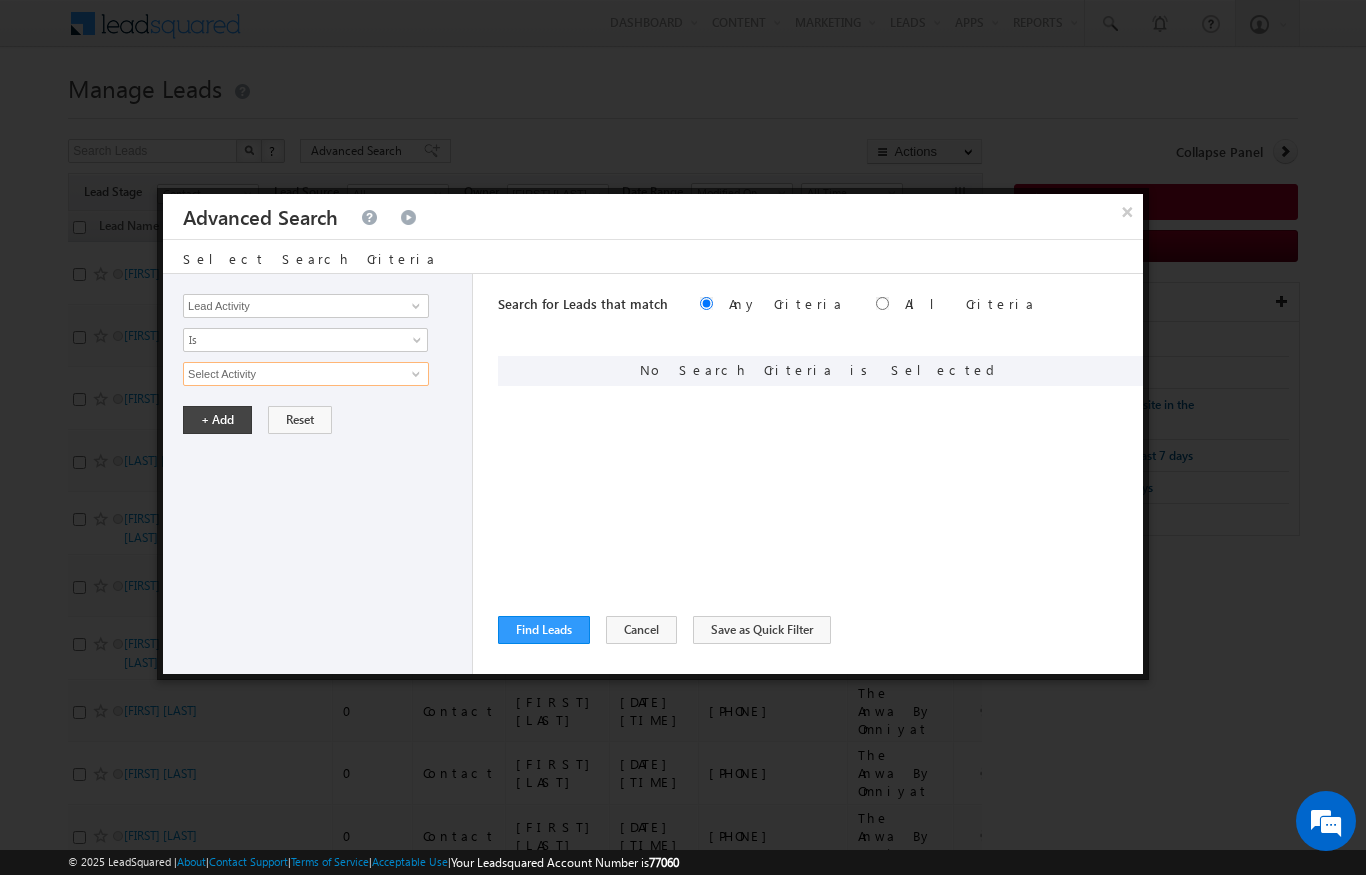 click on "Select Activity" at bounding box center [306, 374] 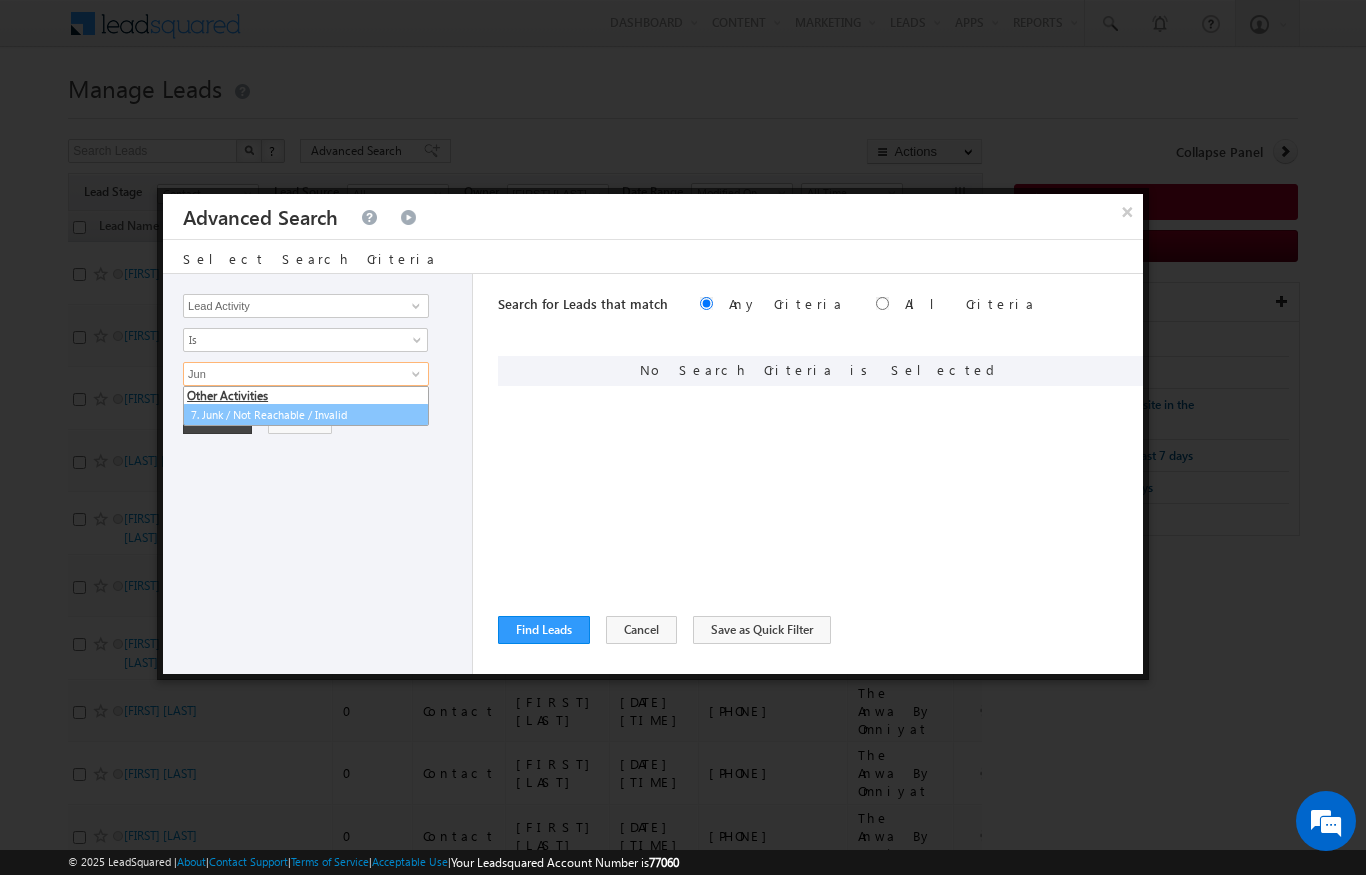click on "7. Junk / Not Reachable / Invalid" at bounding box center (306, 415) 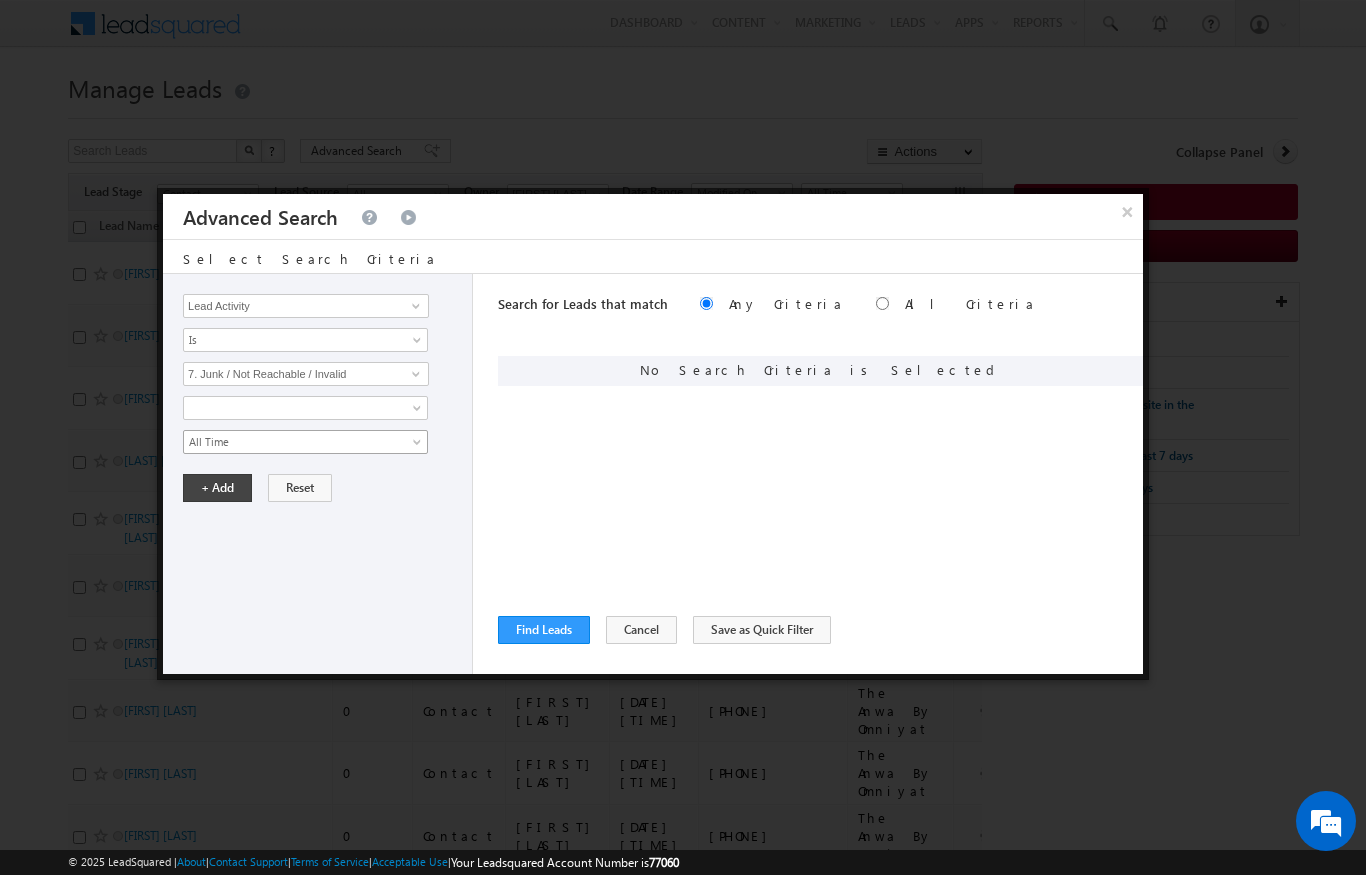 click on "All Time" at bounding box center (292, 442) 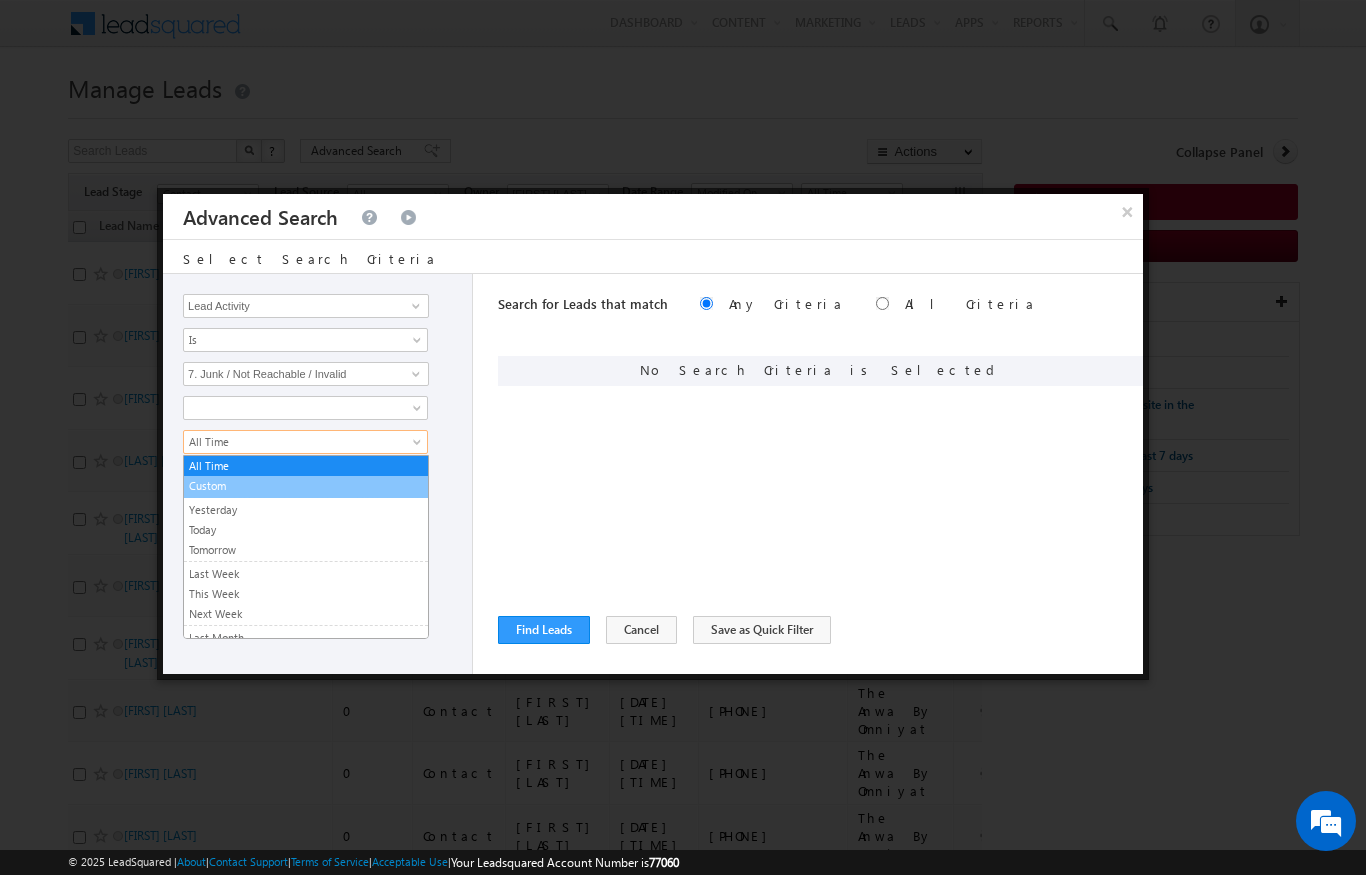 click on "Custom" at bounding box center [306, 486] 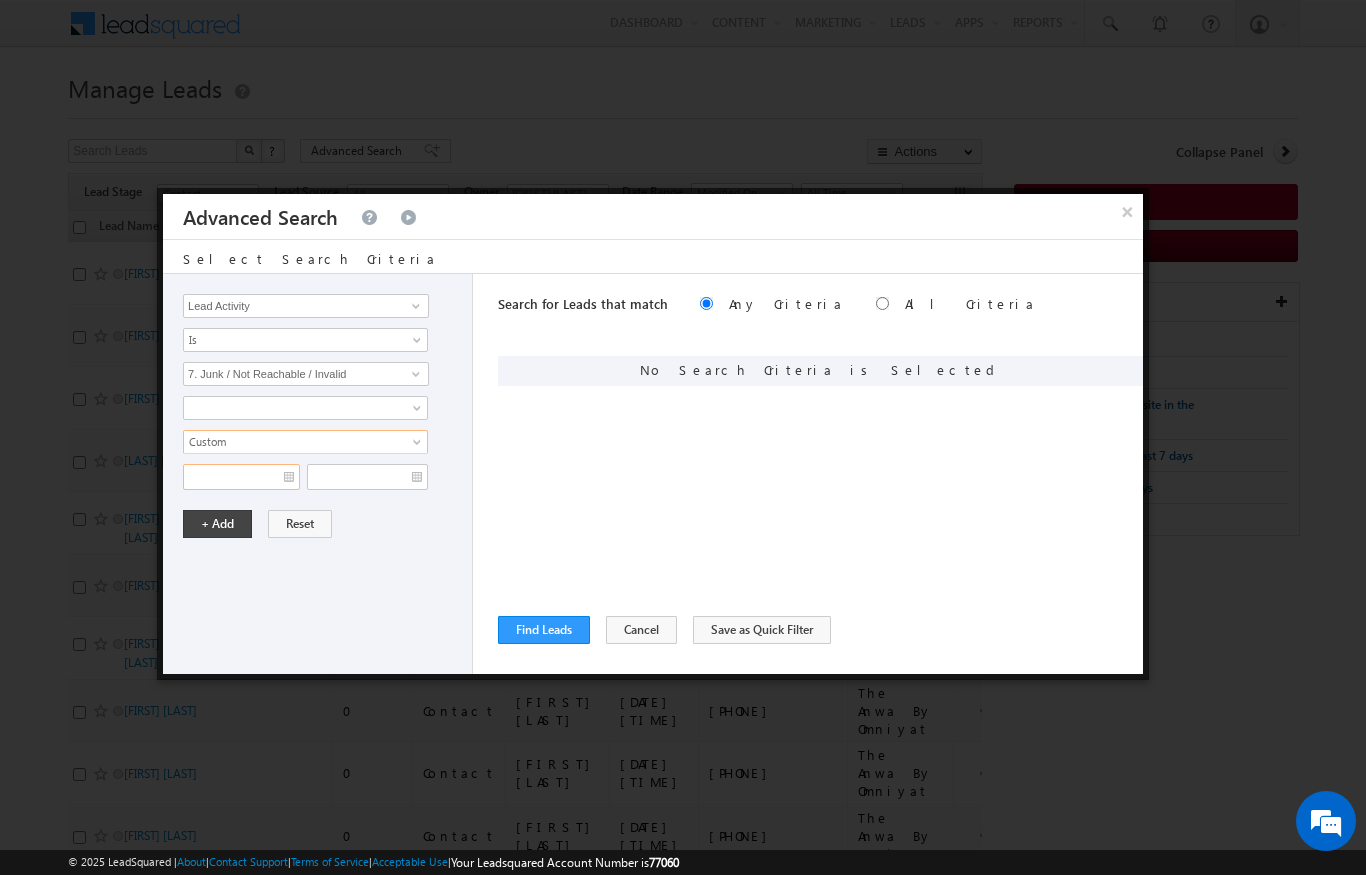 click at bounding box center [241, 477] 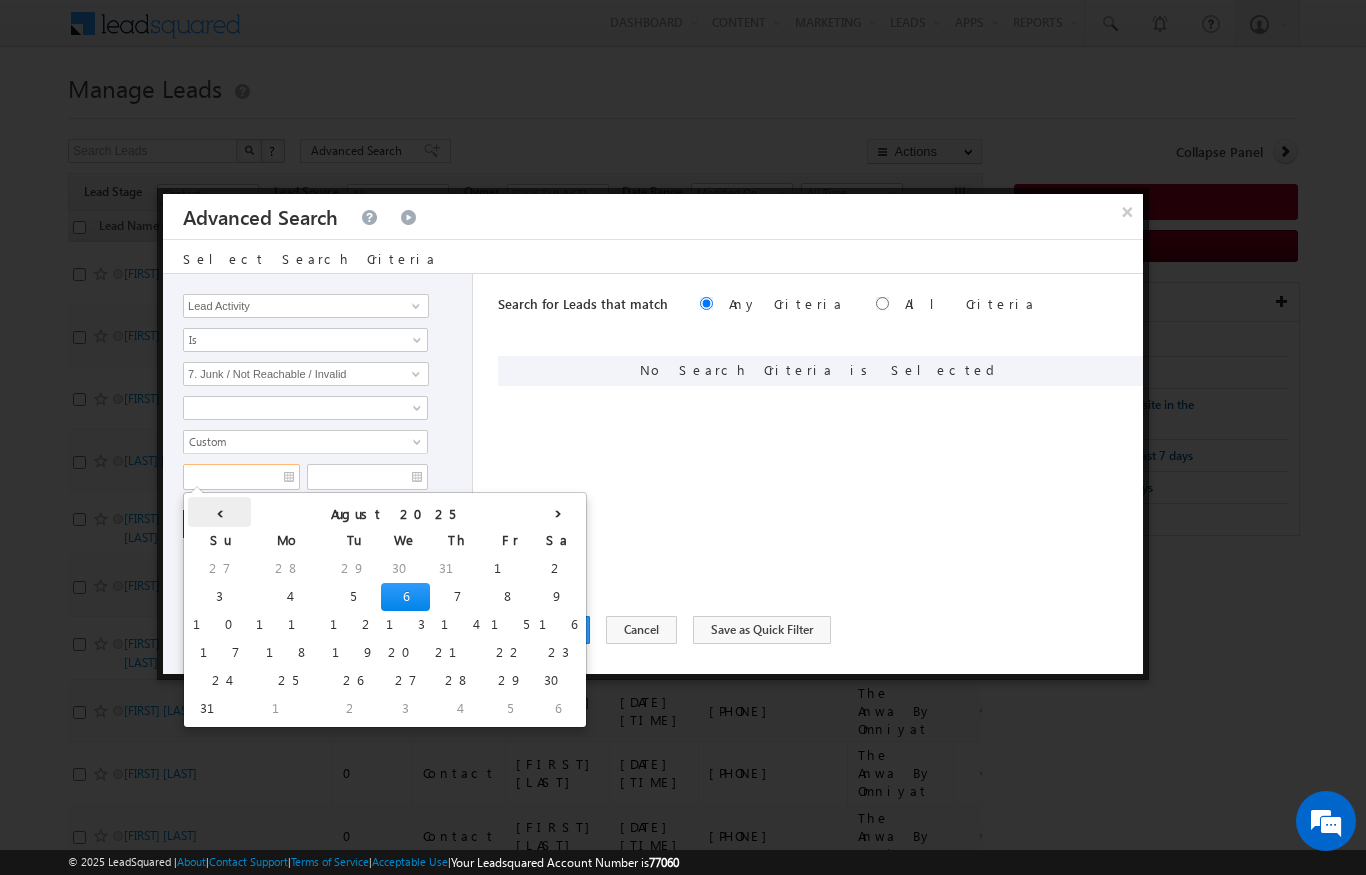 click on "‹" at bounding box center (219, 512) 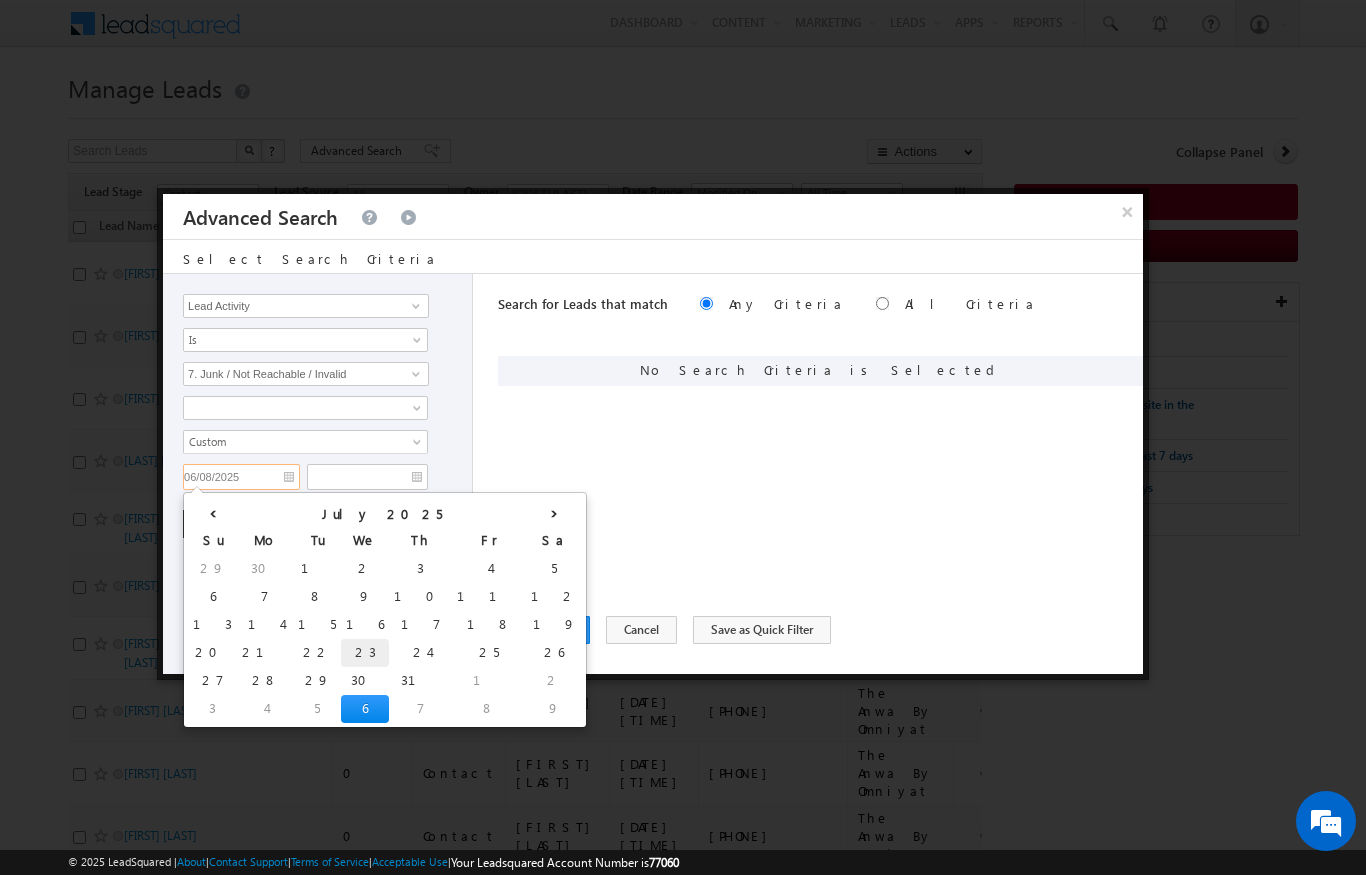 click on "23" at bounding box center [365, 653] 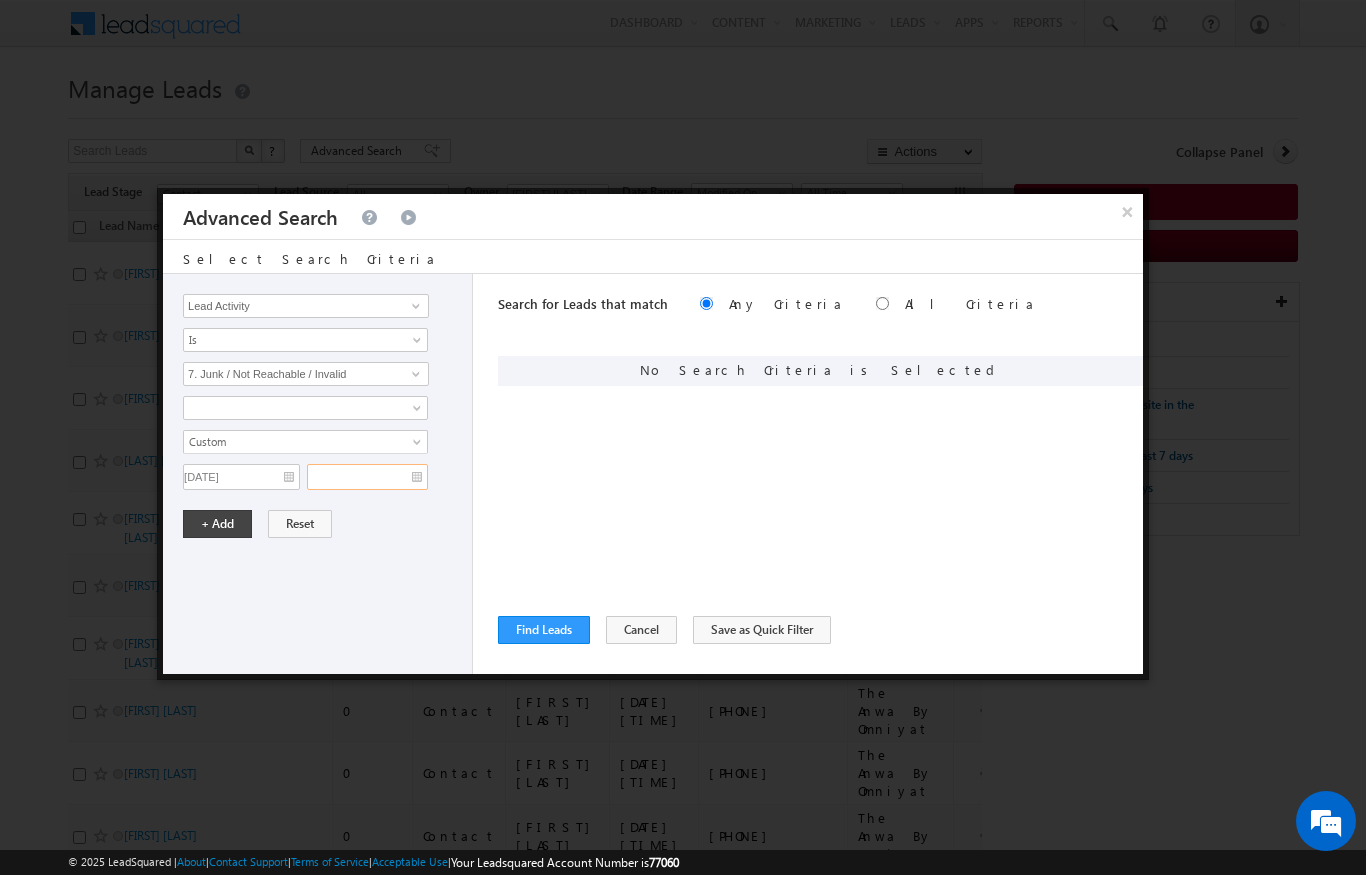 click at bounding box center [367, 477] 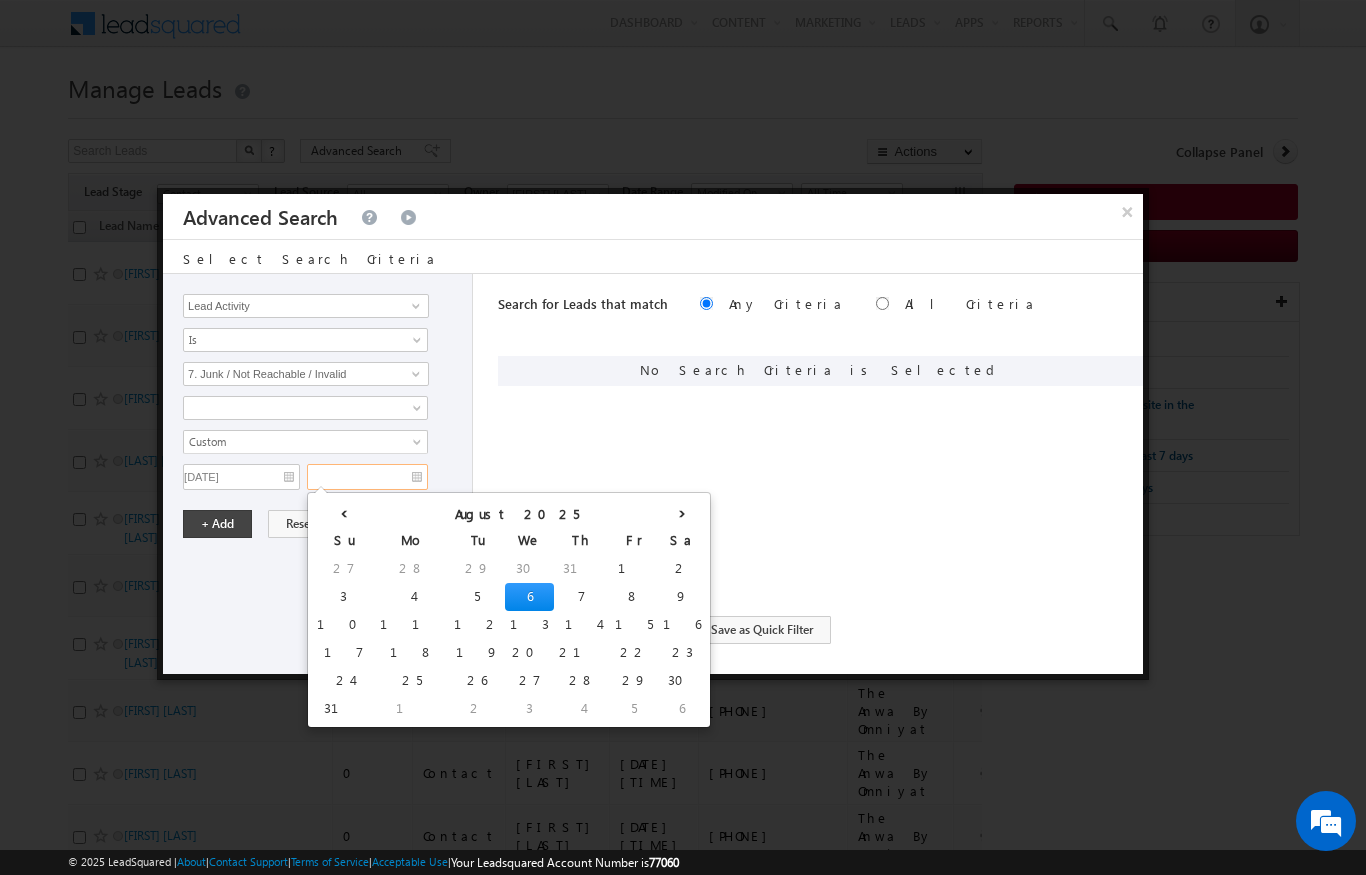 click on "6" at bounding box center [529, 597] 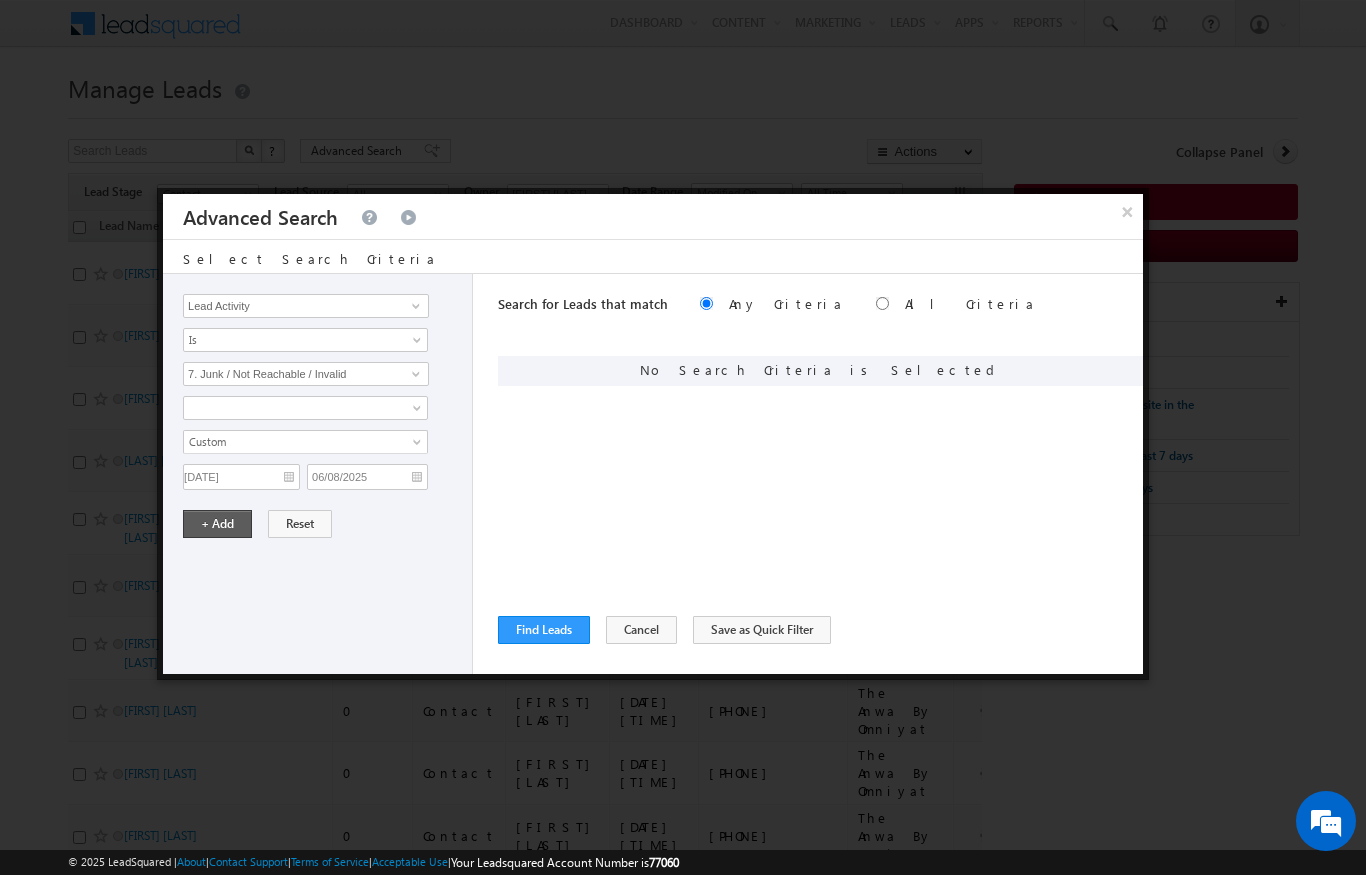 click on "+ Add" at bounding box center (217, 524) 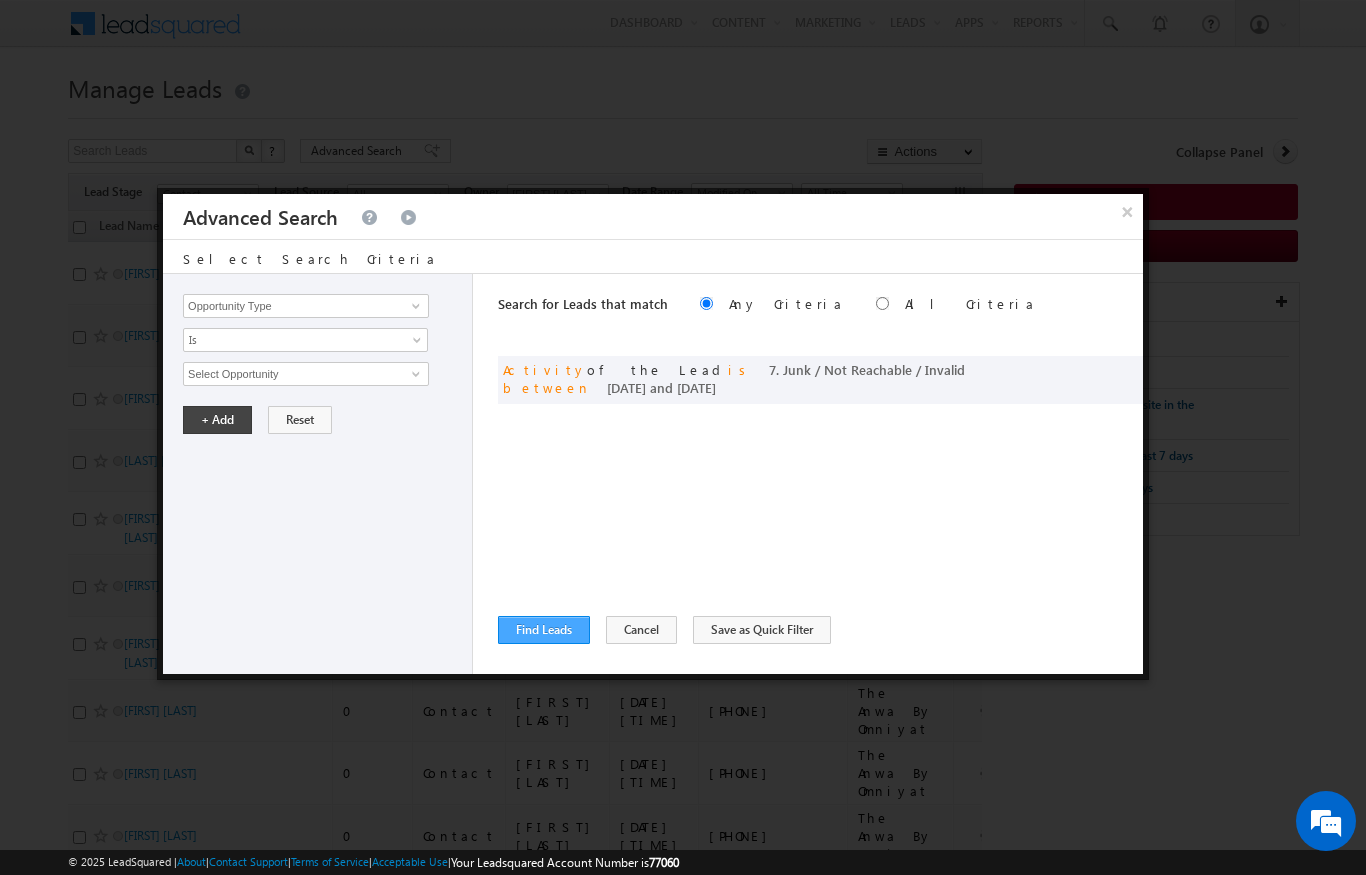 click on "Find Leads" at bounding box center [544, 630] 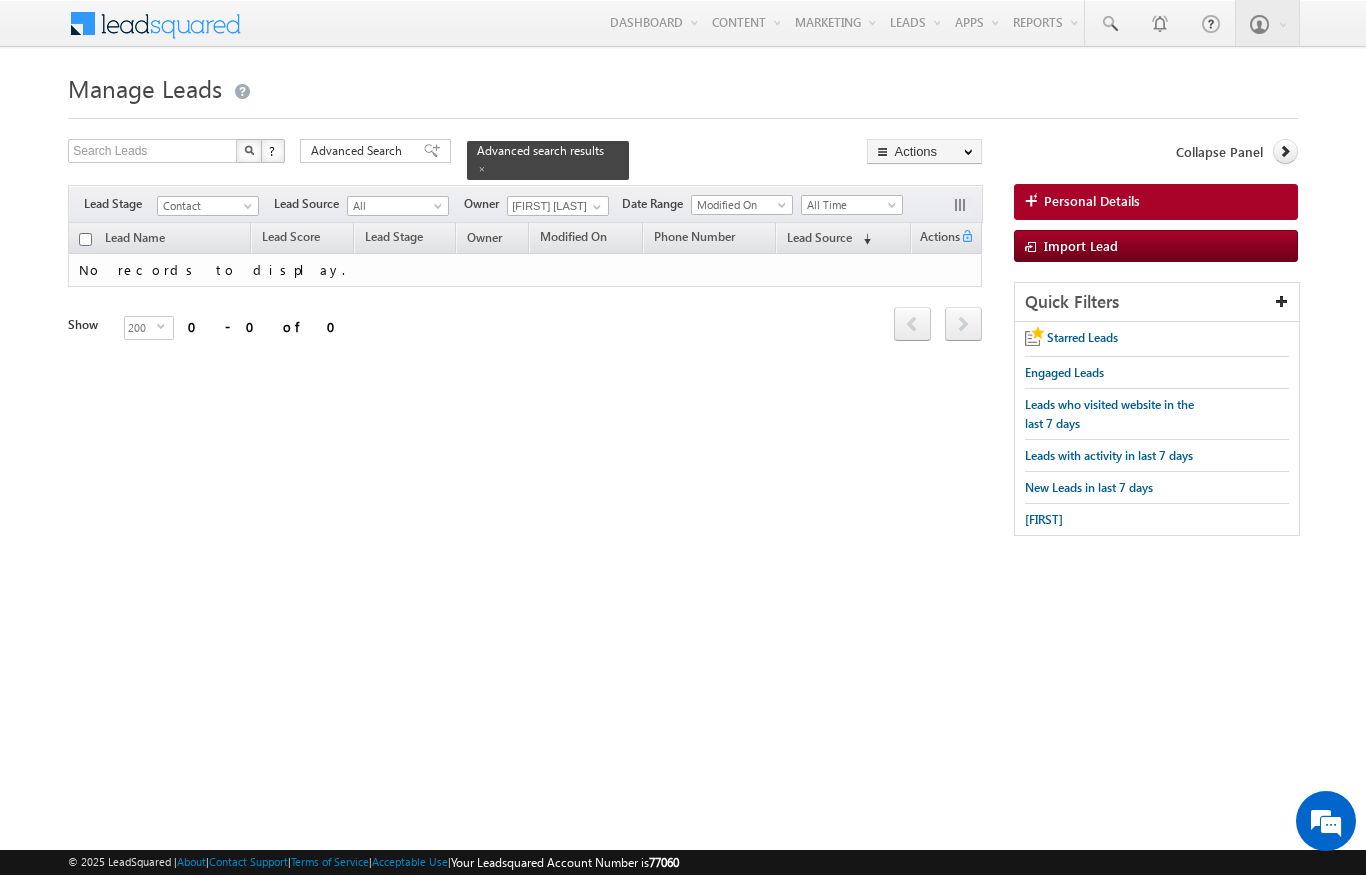 scroll, scrollTop: 0, scrollLeft: 0, axis: both 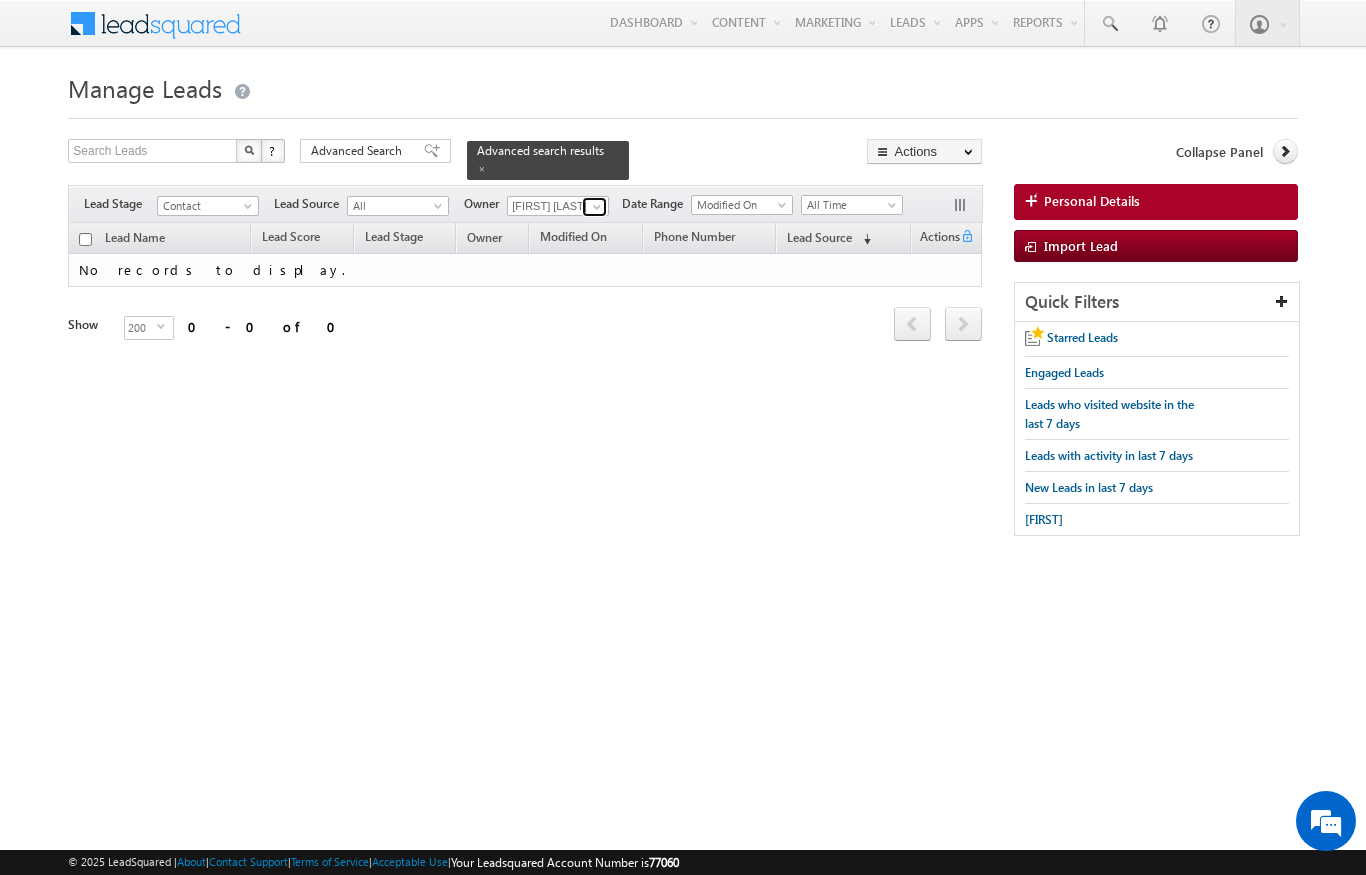click at bounding box center [597, 207] 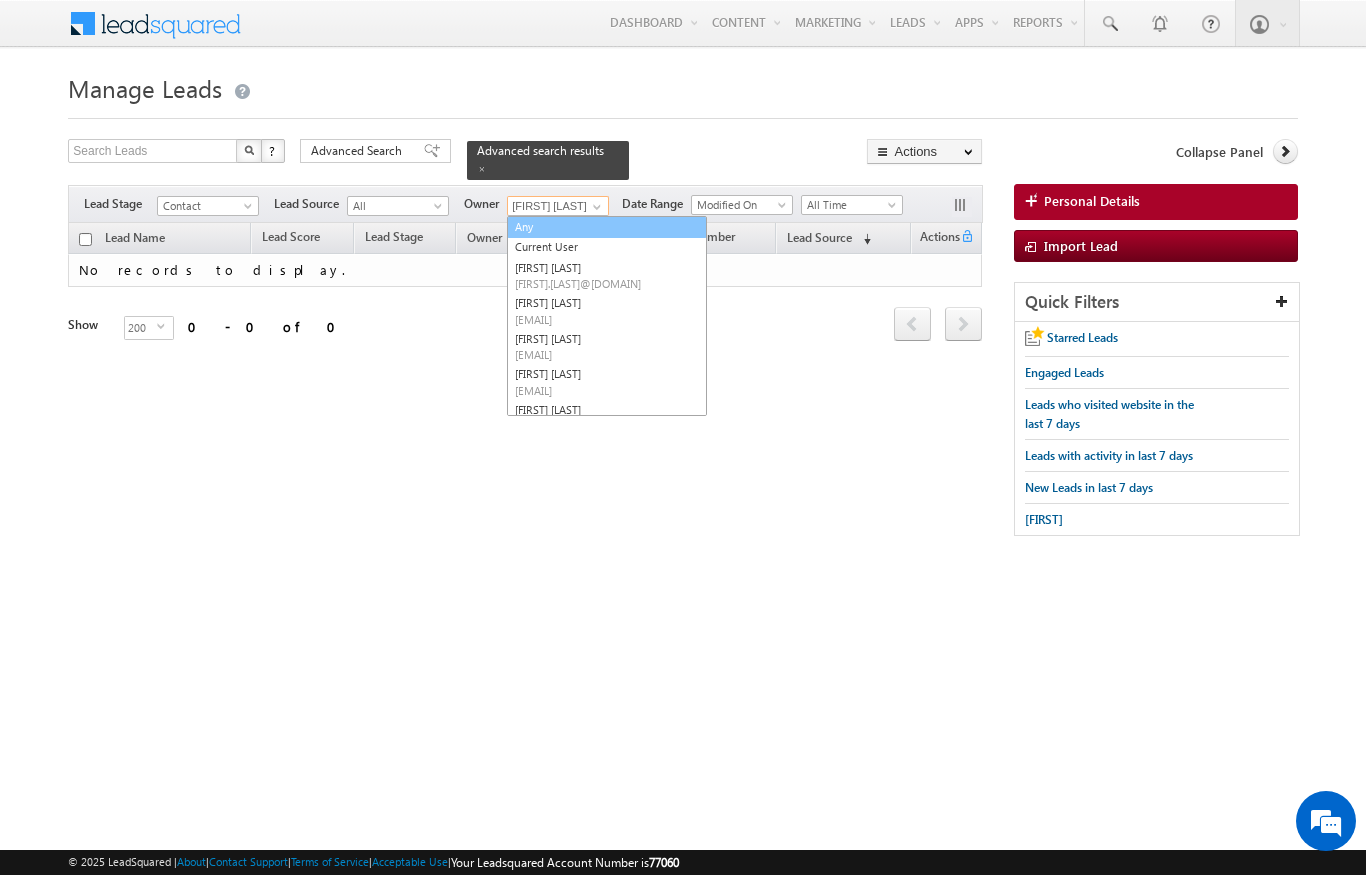 click on "Any" at bounding box center (607, 227) 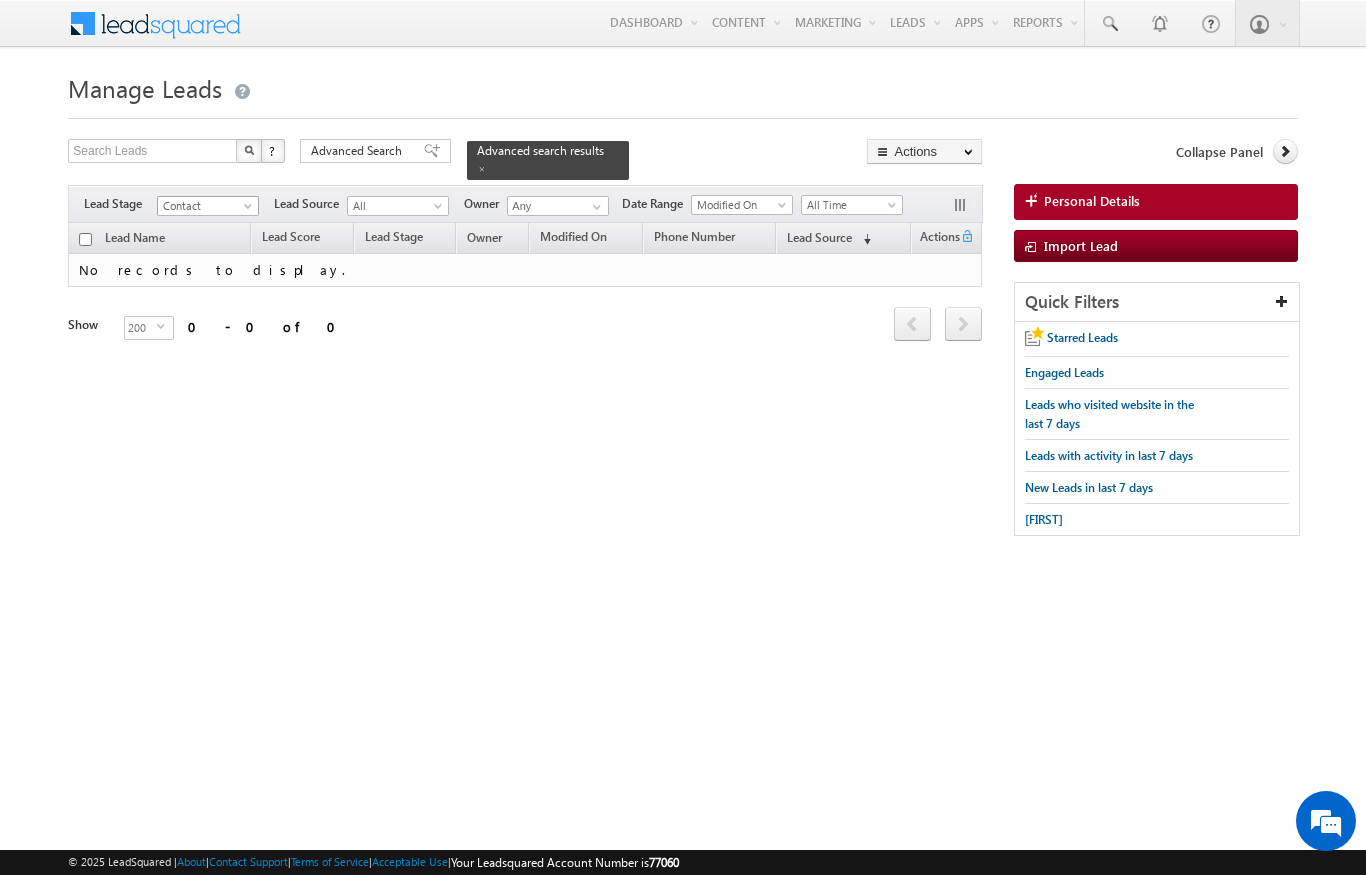 click at bounding box center (250, 210) 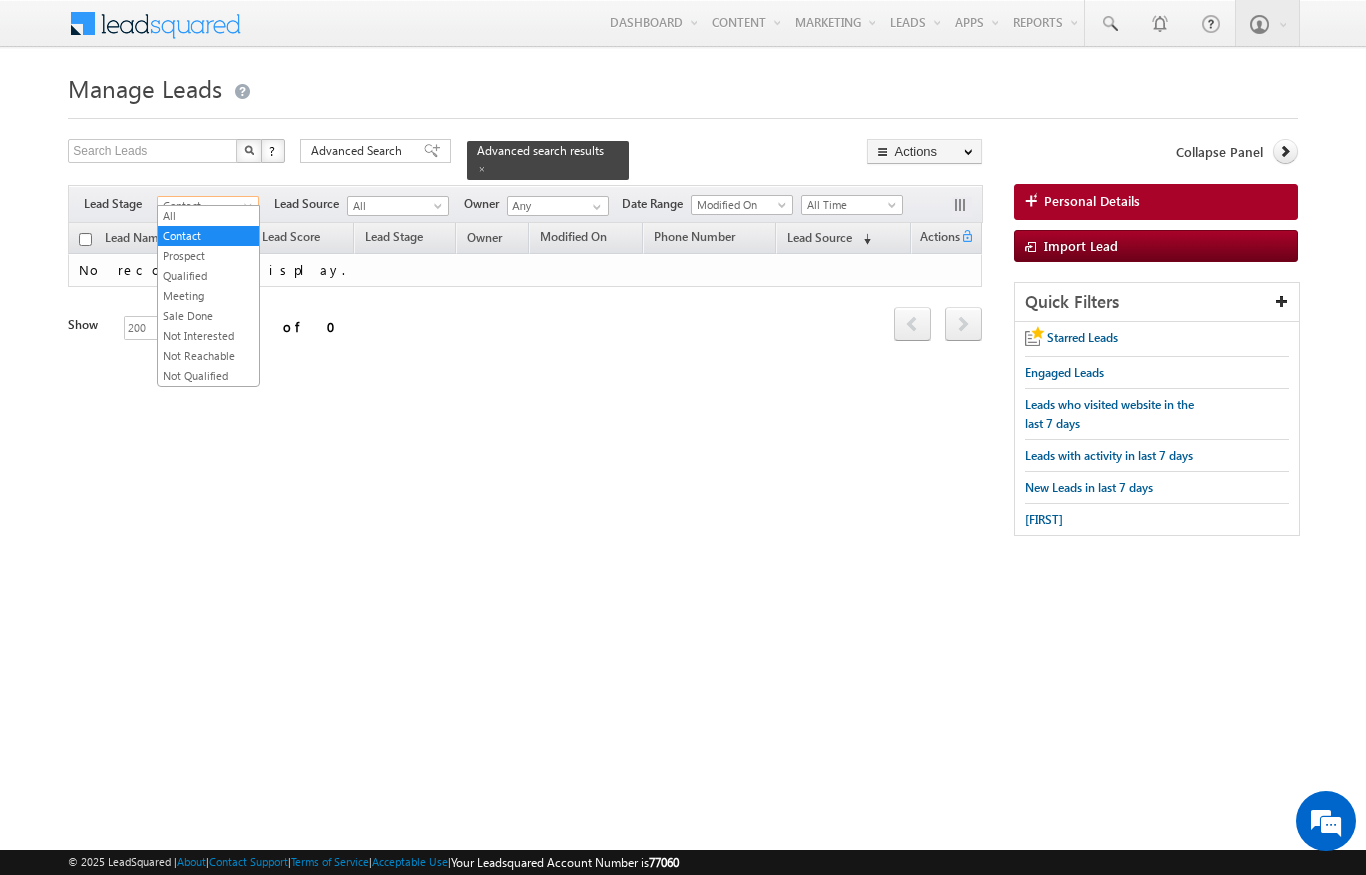 click on "All" at bounding box center [208, 216] 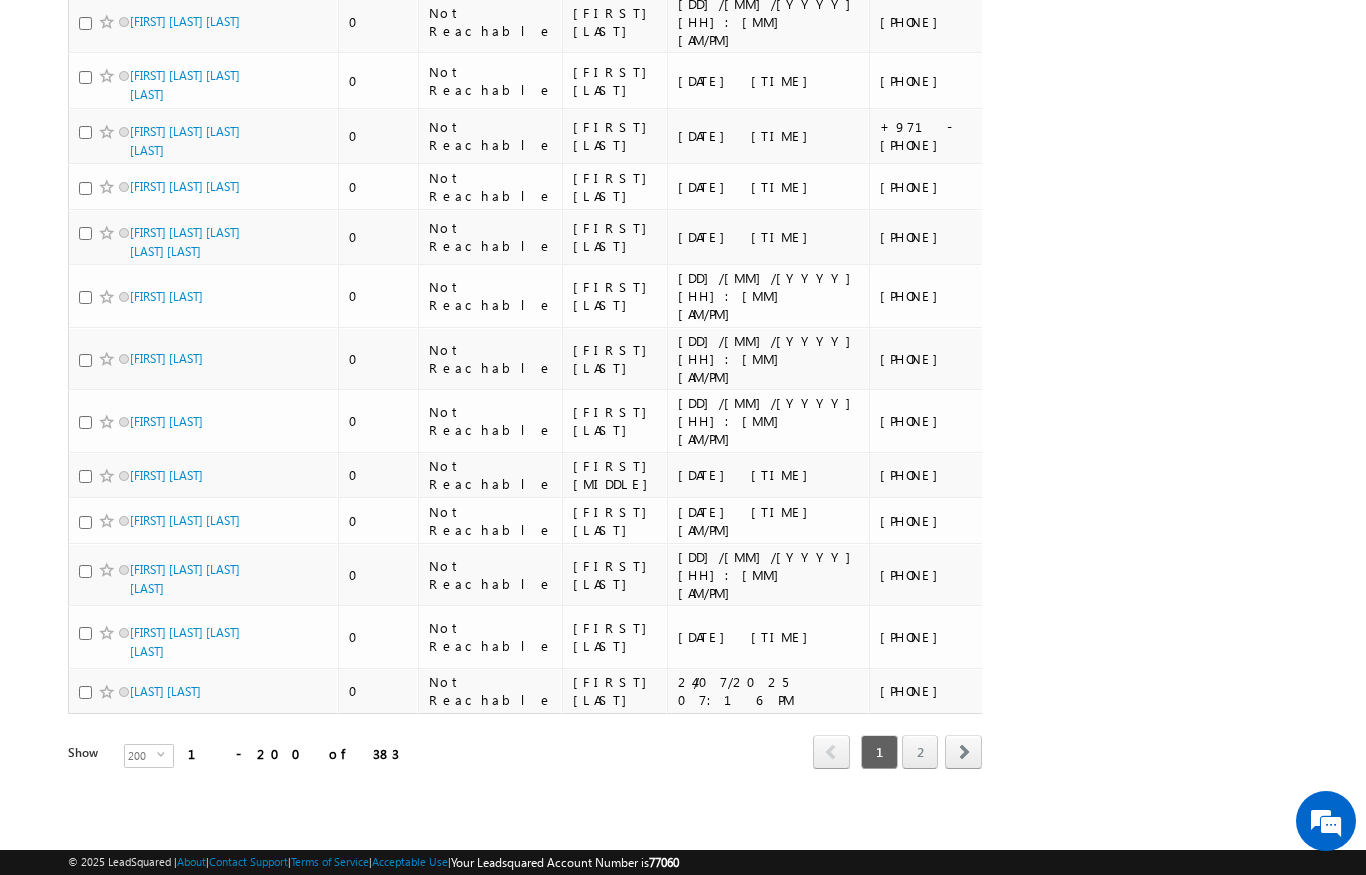 scroll, scrollTop: 9896, scrollLeft: 0, axis: vertical 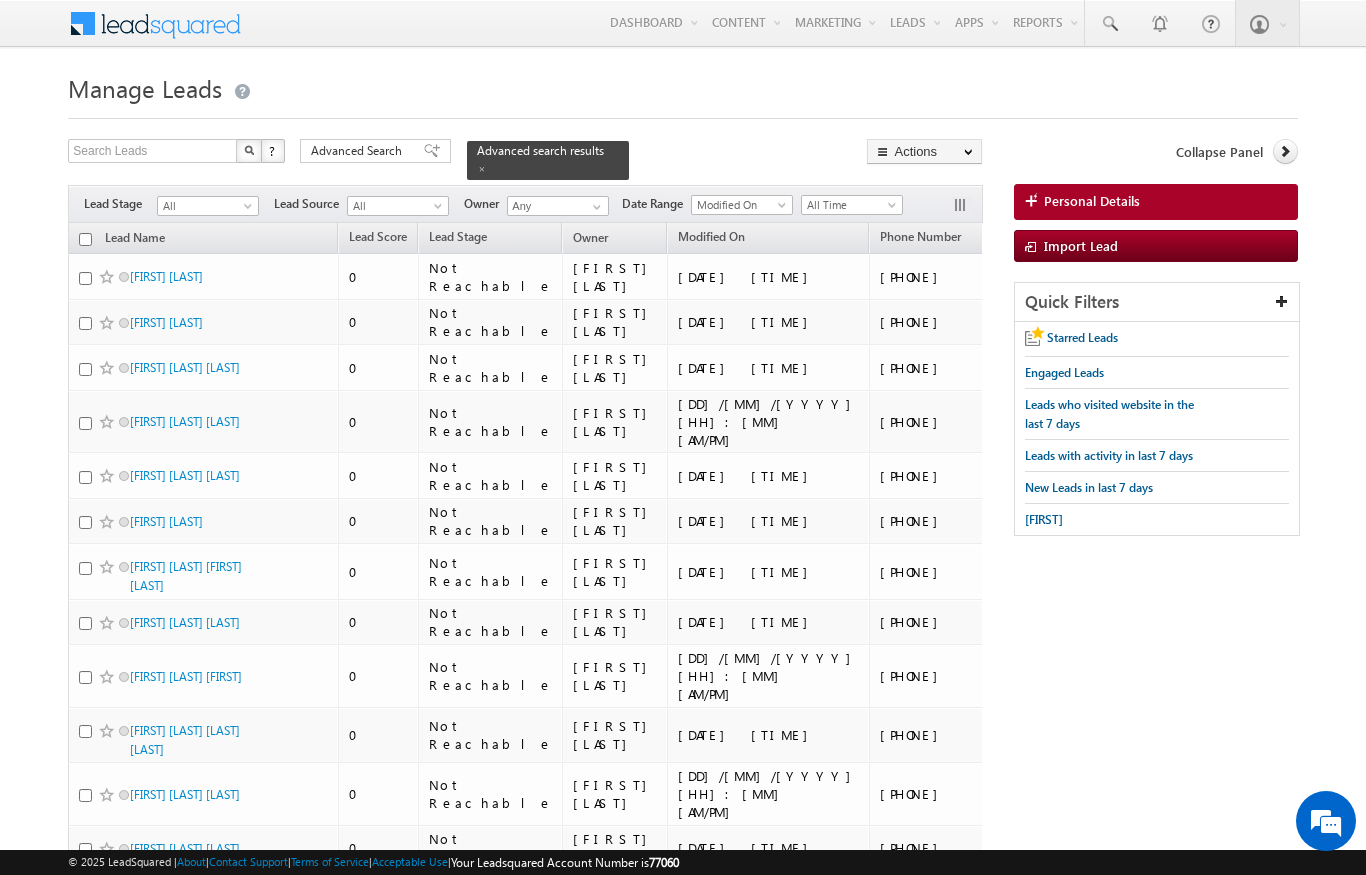 click on "All" at bounding box center (205, 206) 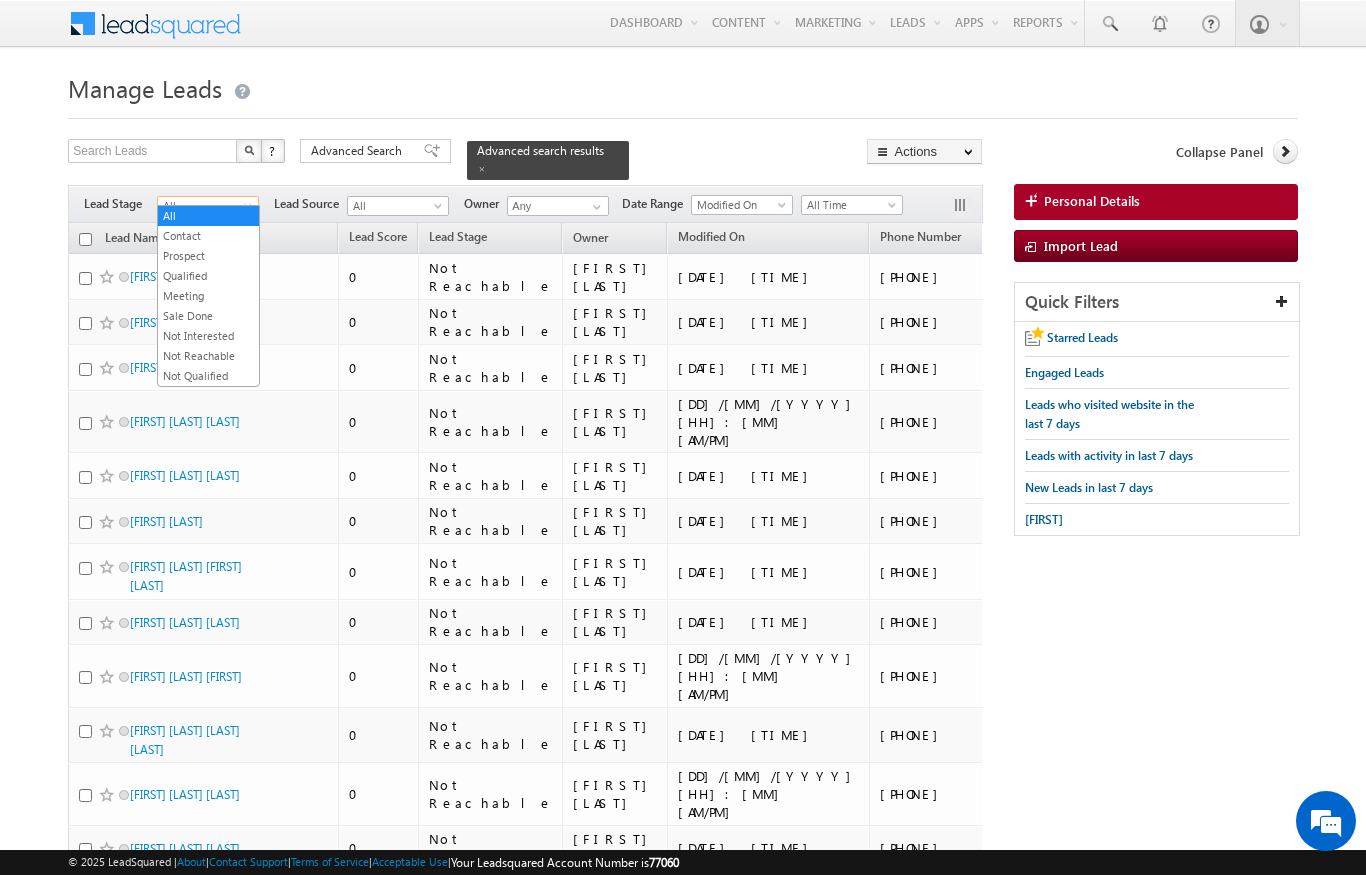click on "Manage Leads" at bounding box center (682, 86) 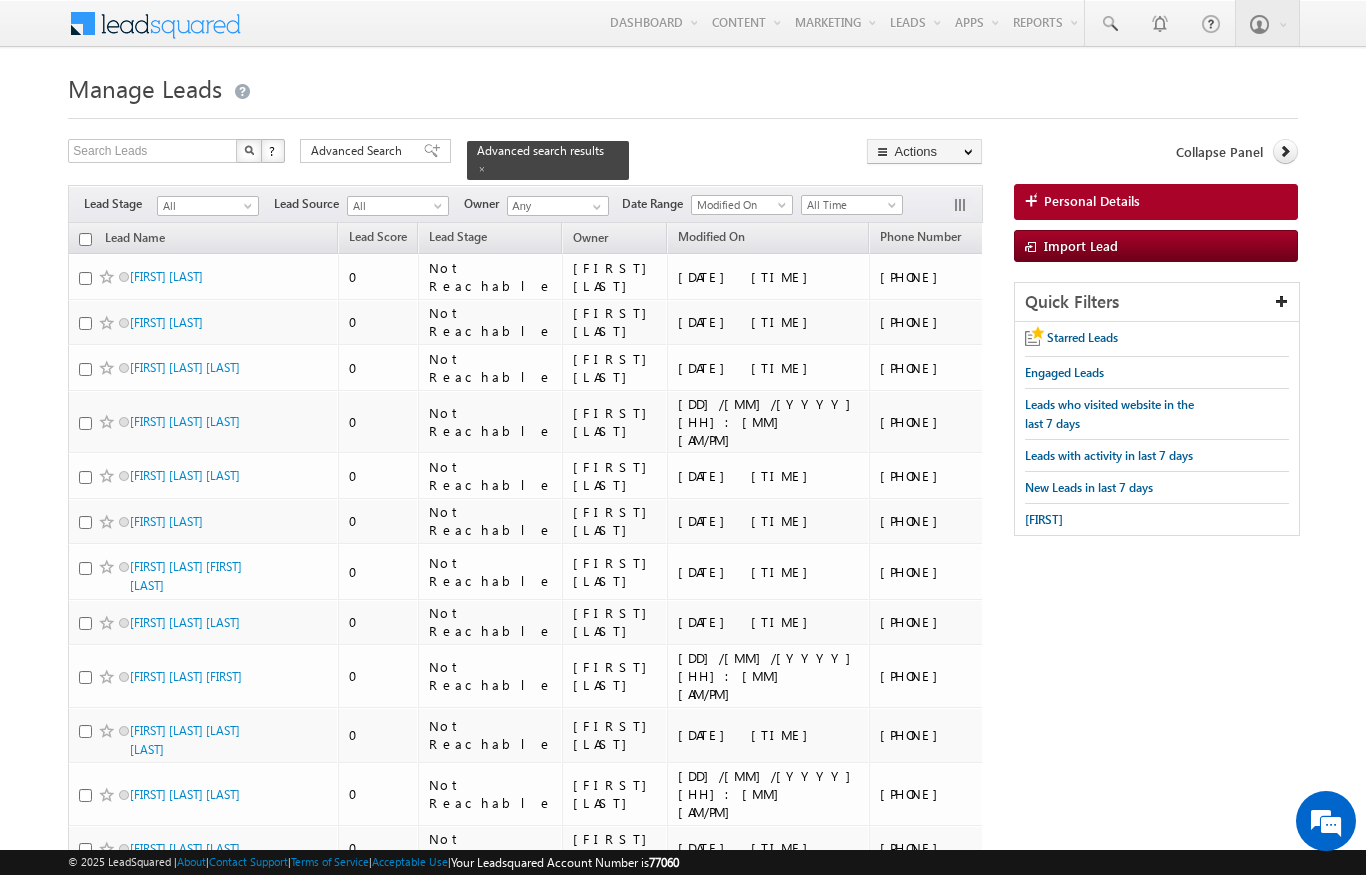 click on "All" at bounding box center [395, 206] 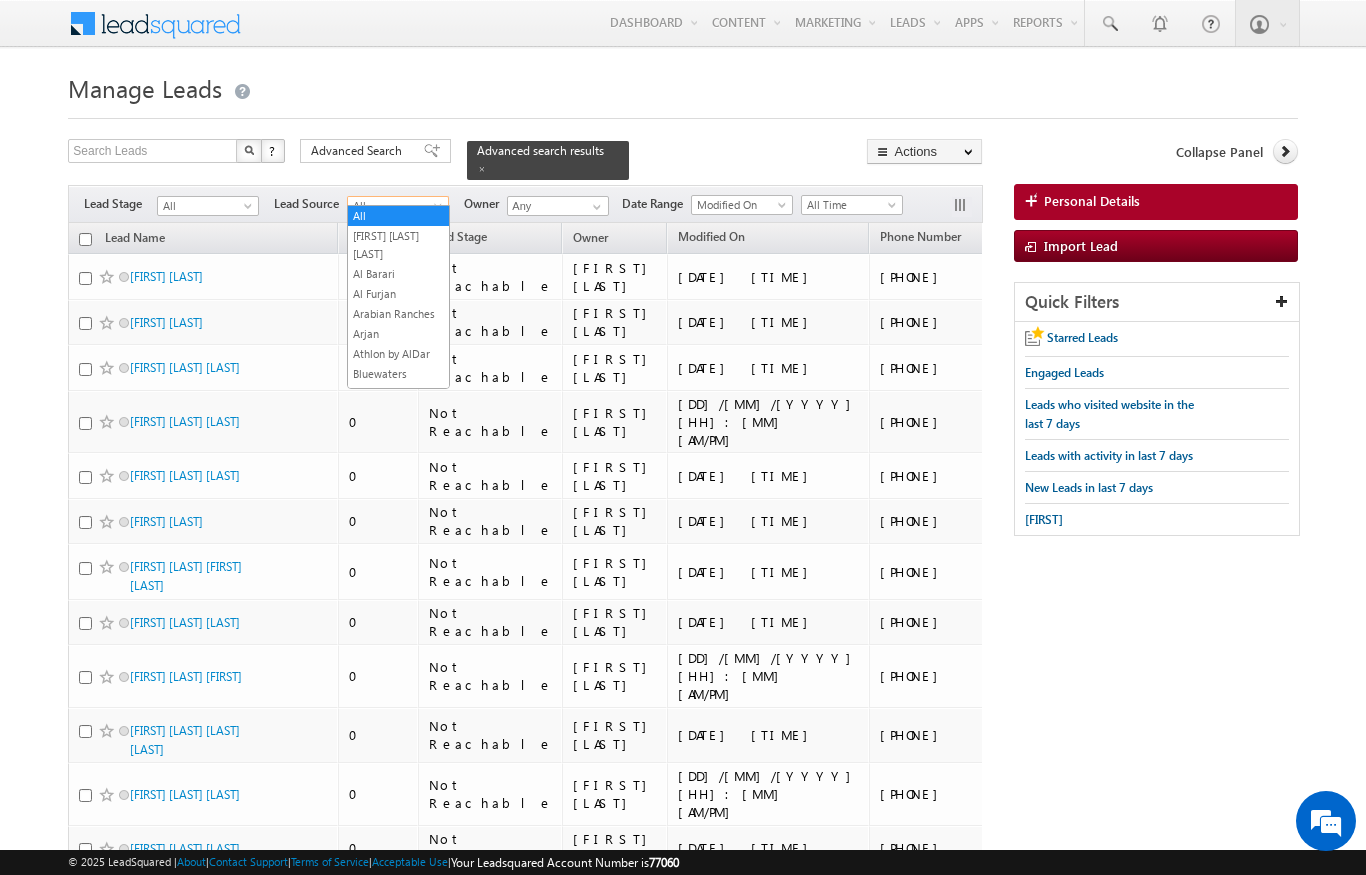 click on "Manage Leads" at bounding box center [682, 86] 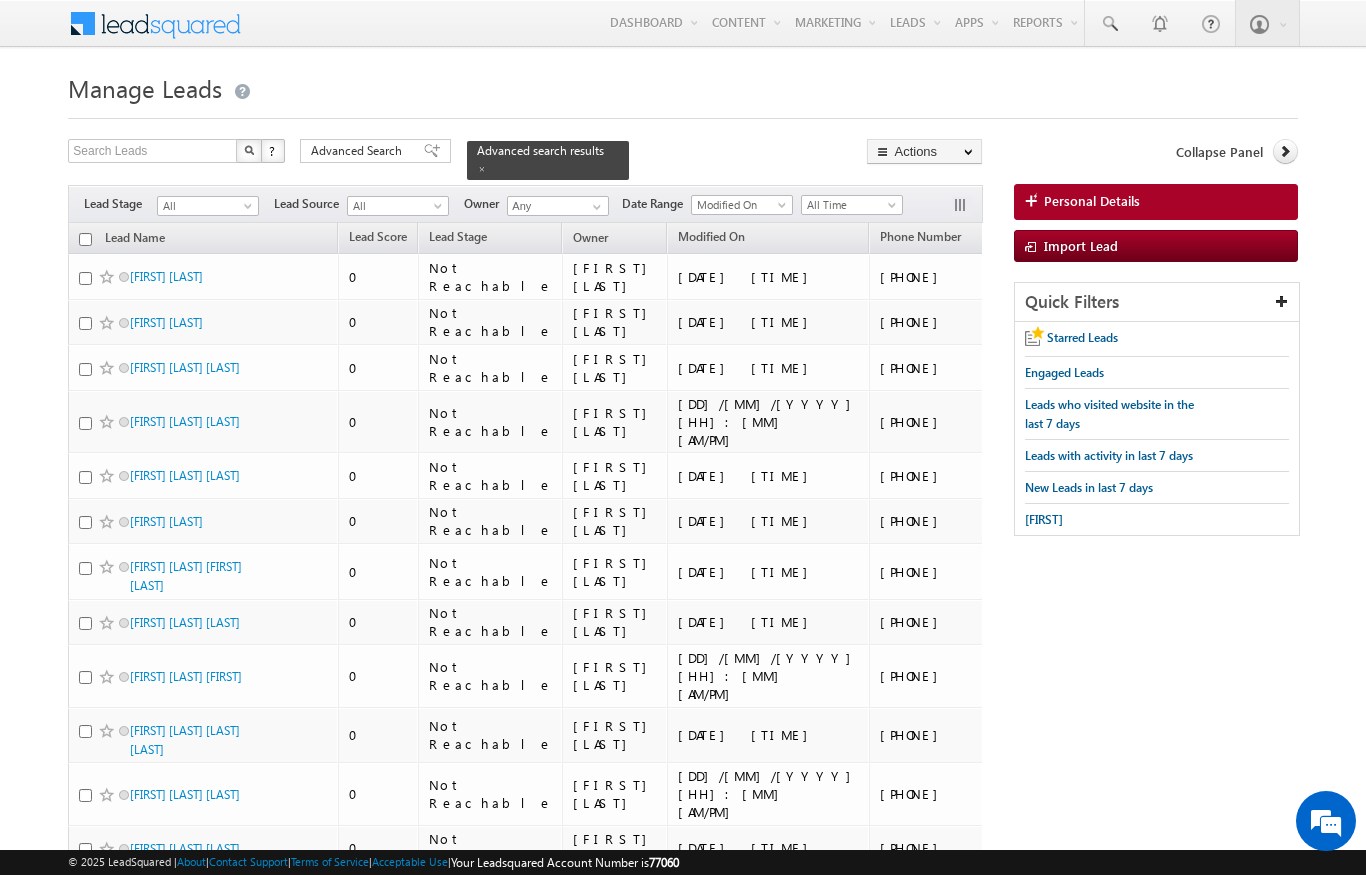click on "All" at bounding box center [208, 206] 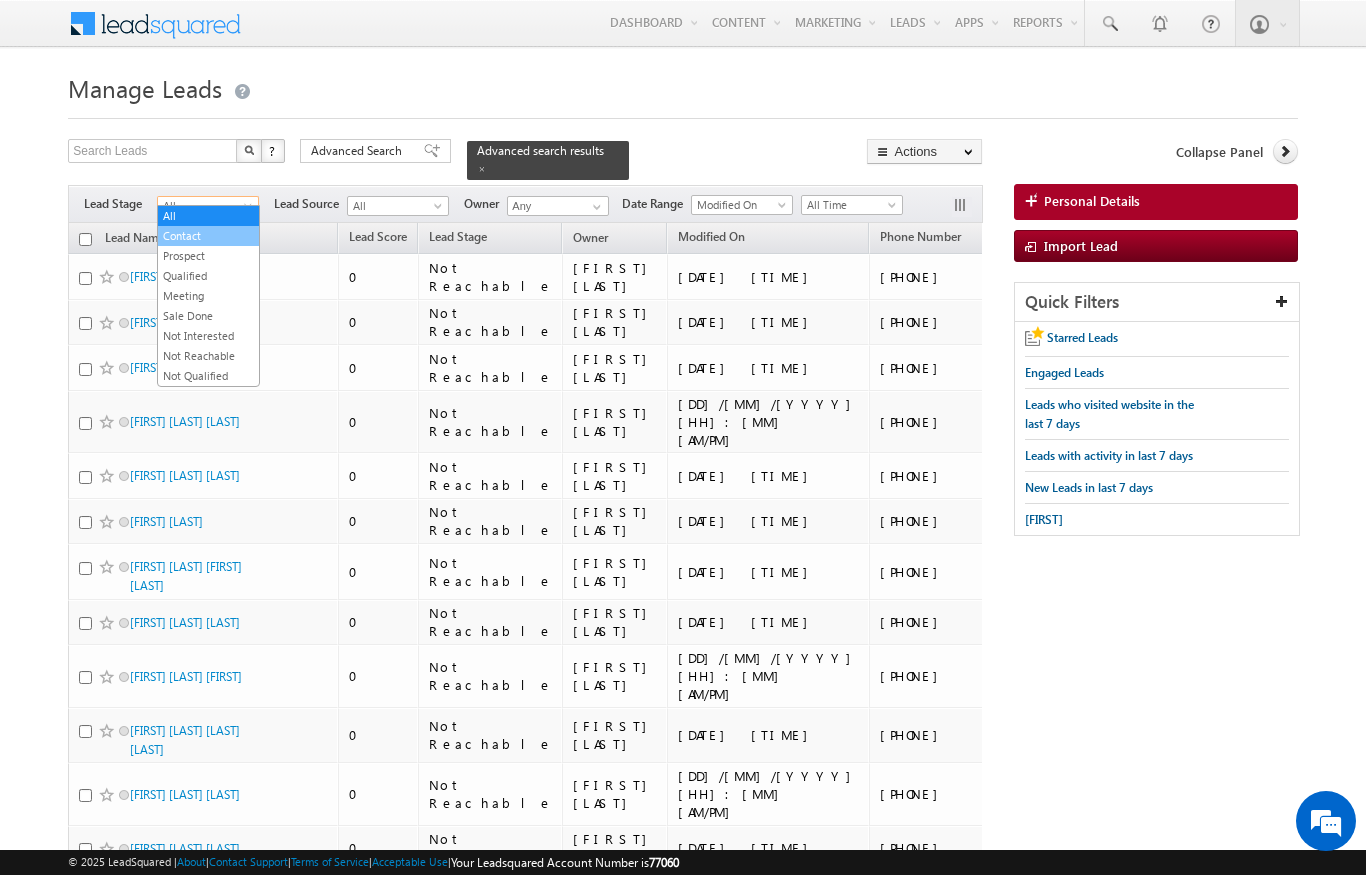click on "Contact" at bounding box center (208, 236) 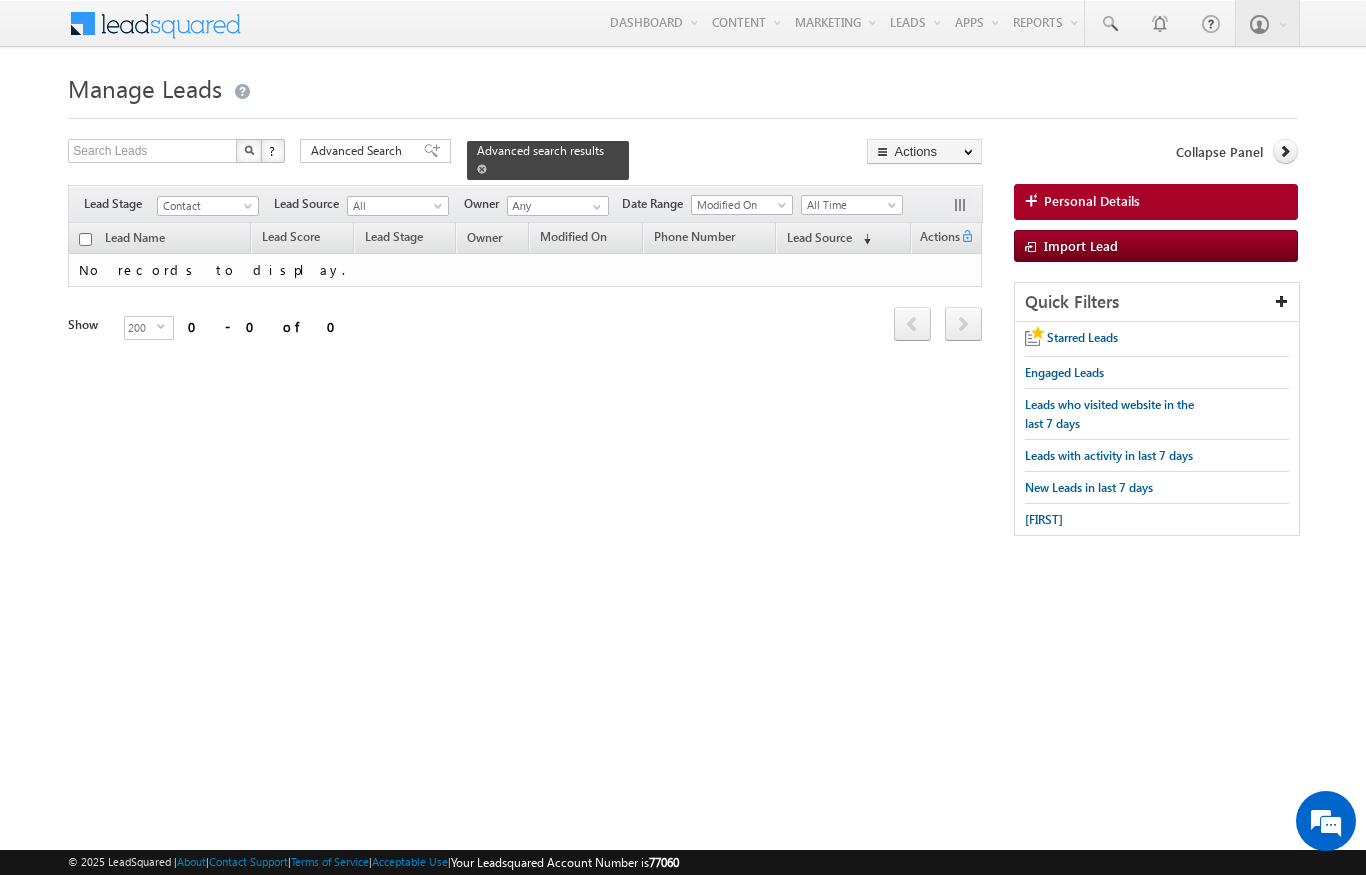 click at bounding box center [482, 169] 